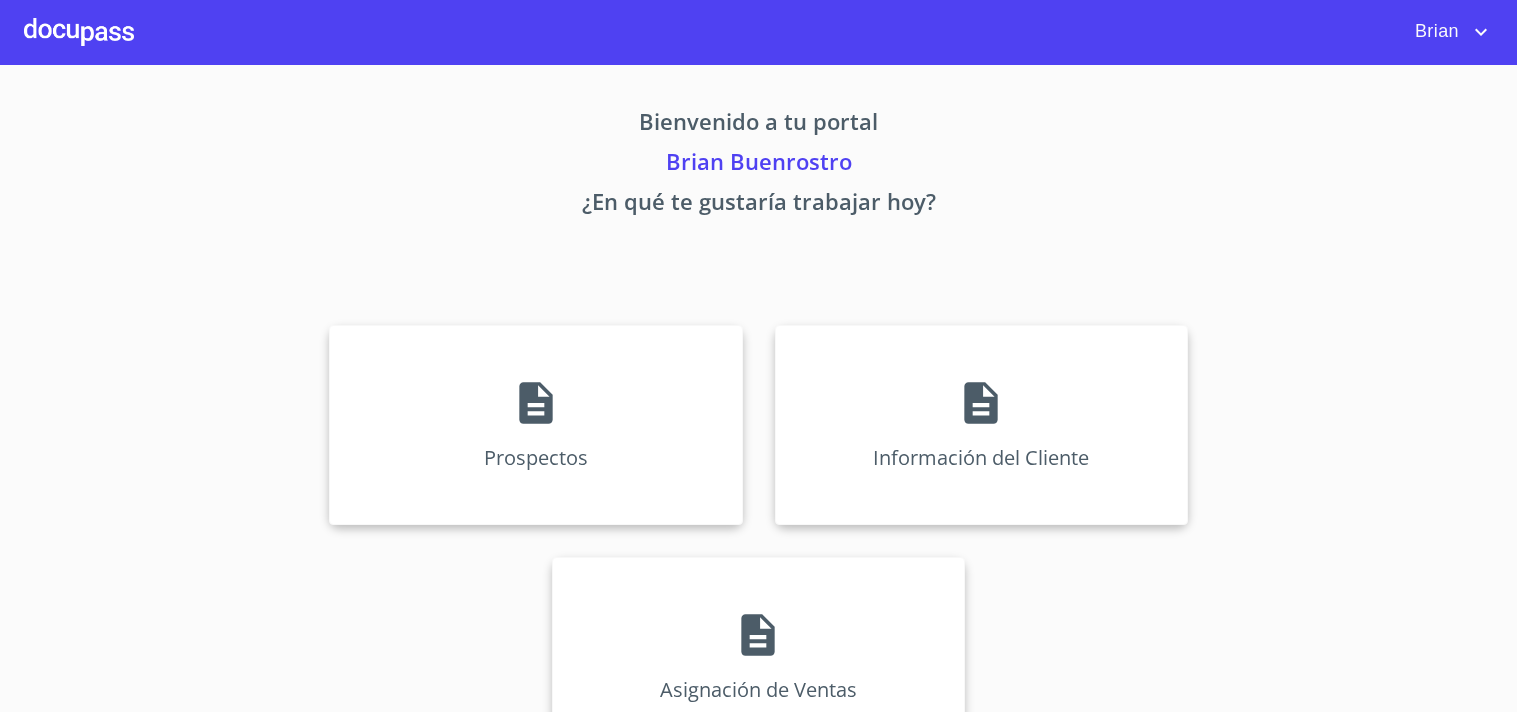 scroll, scrollTop: 0, scrollLeft: 0, axis: both 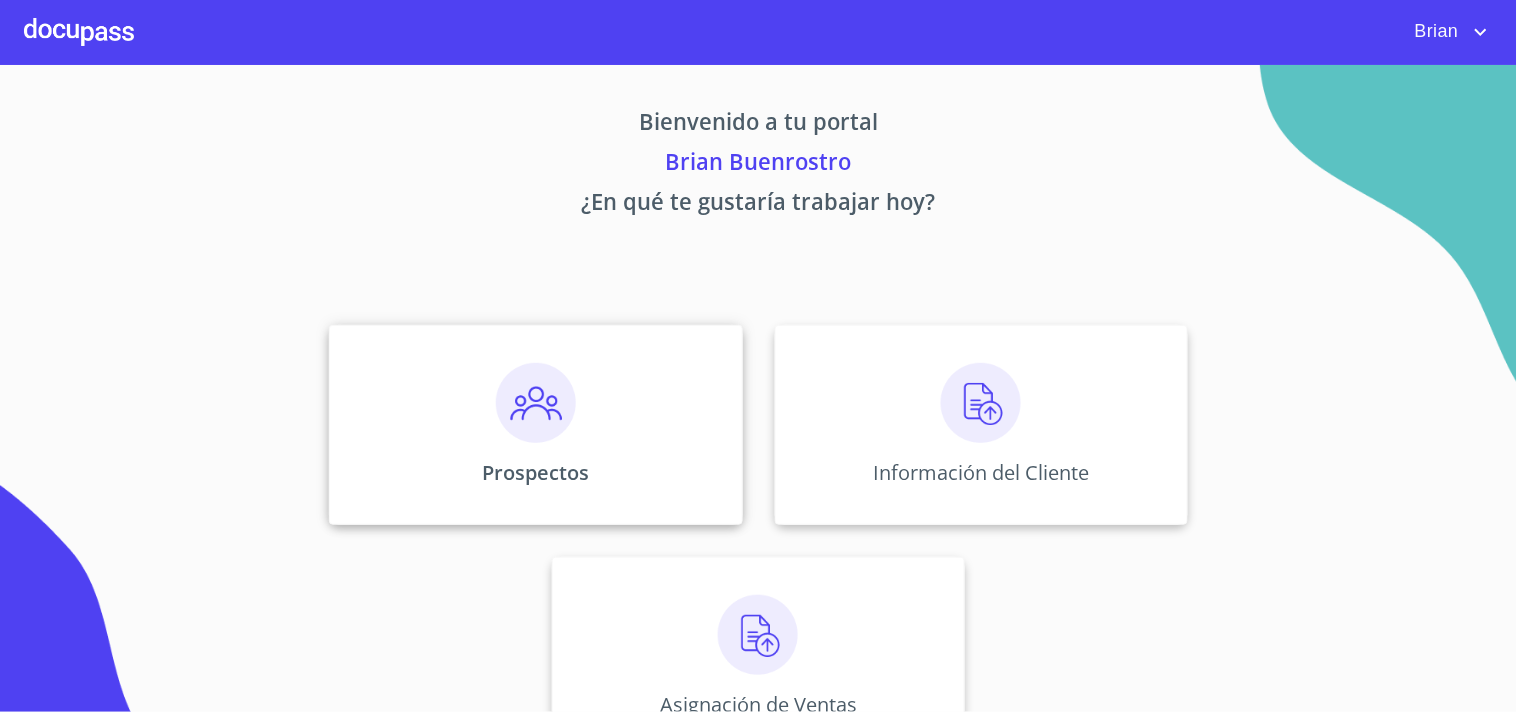 click at bounding box center [536, 403] 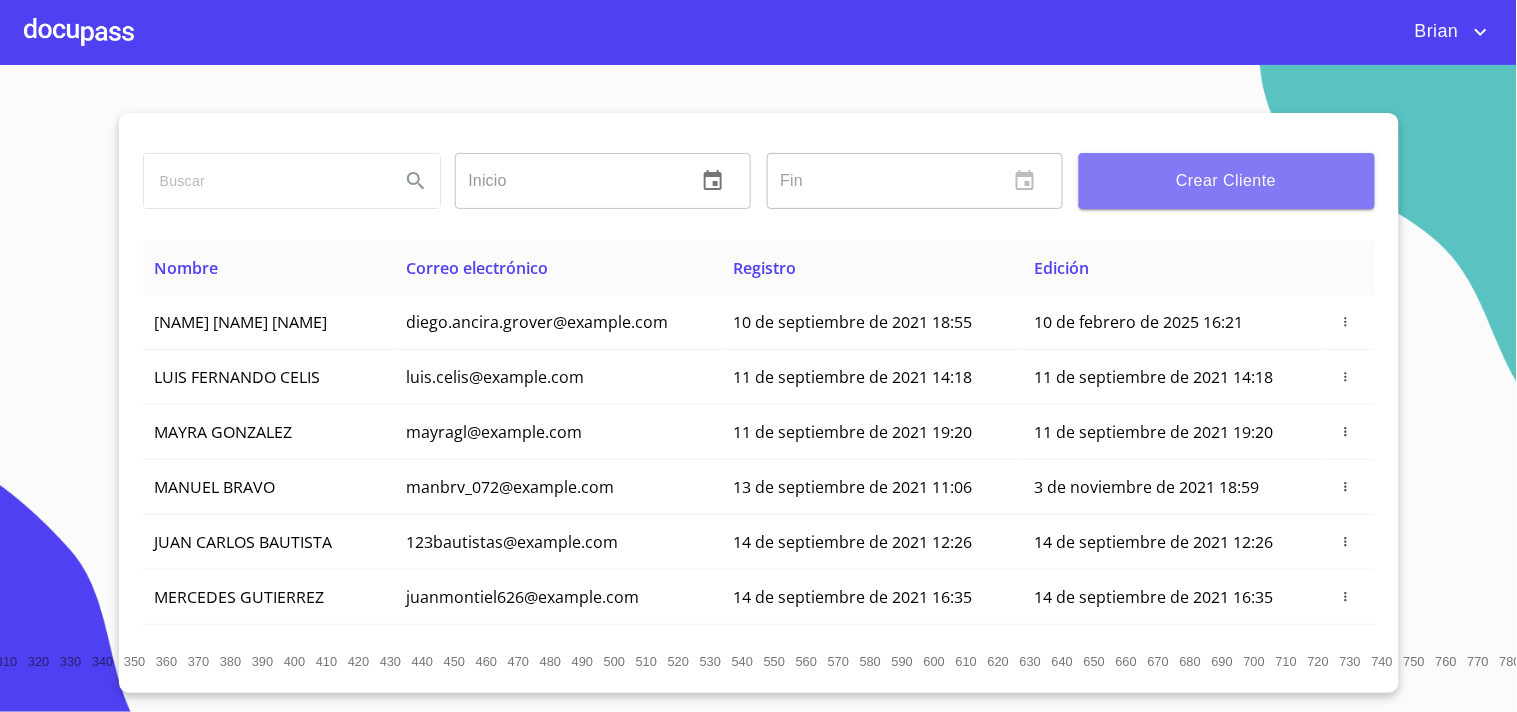 click on "Crear Cliente" at bounding box center (1227, 181) 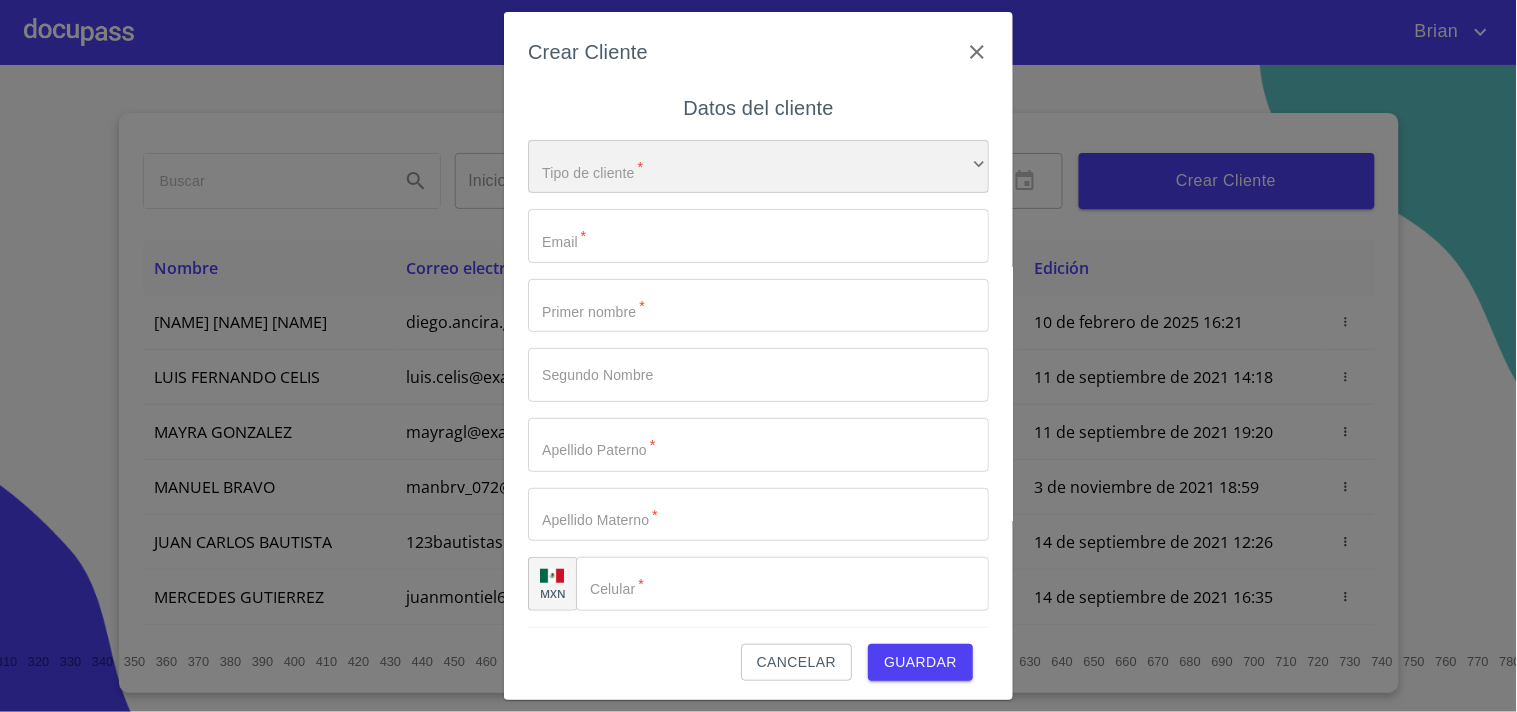 click on "​" at bounding box center (758, 167) 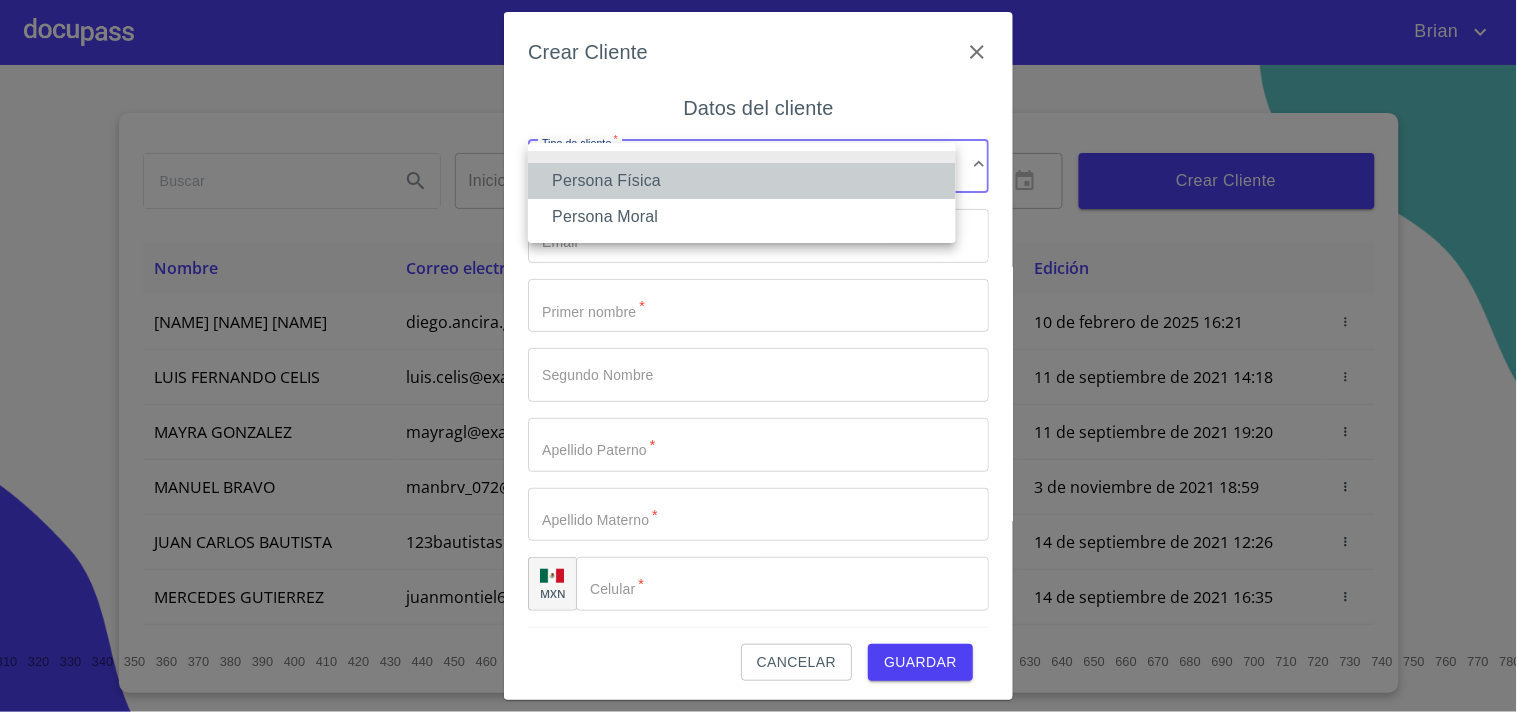 click on "Persona Física" at bounding box center [742, 181] 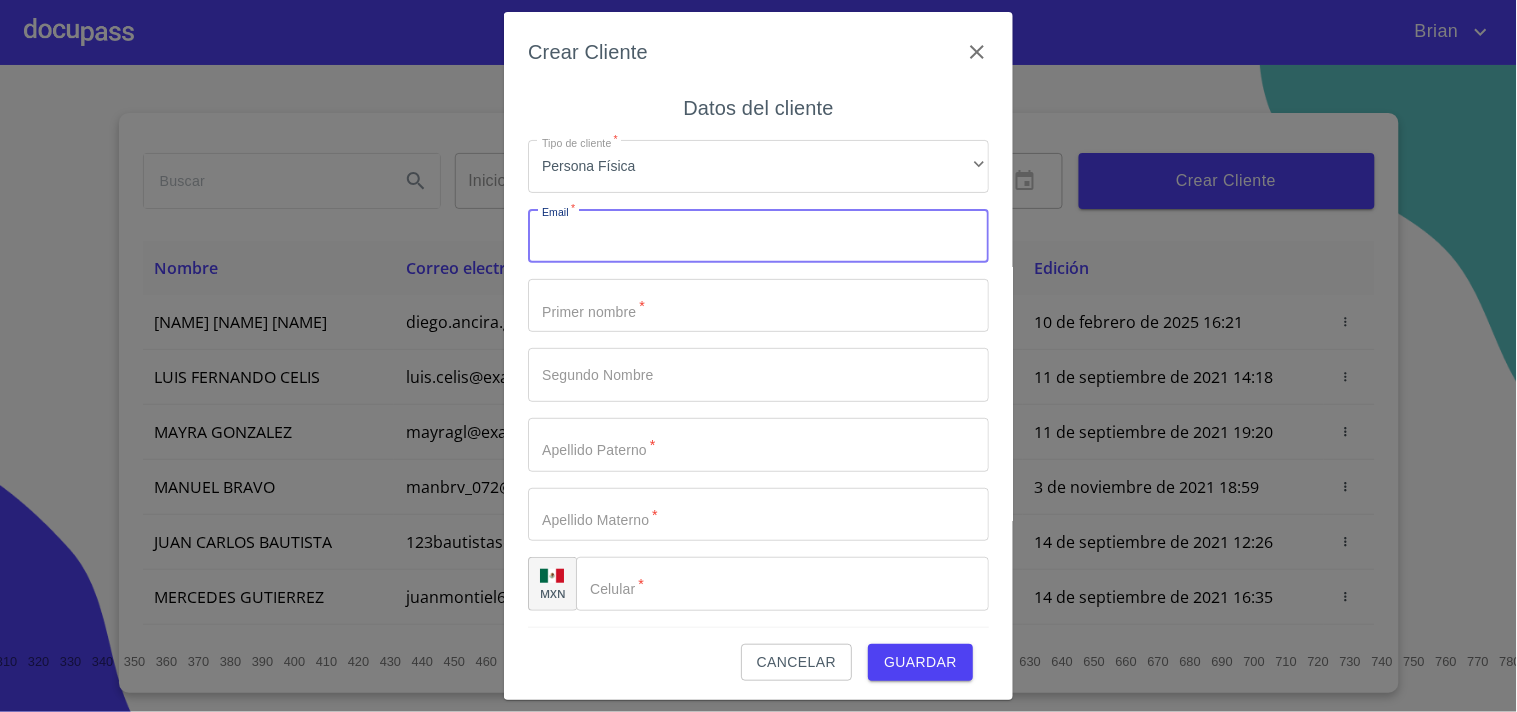click on "Tipo de cliente   *" at bounding box center [758, 236] 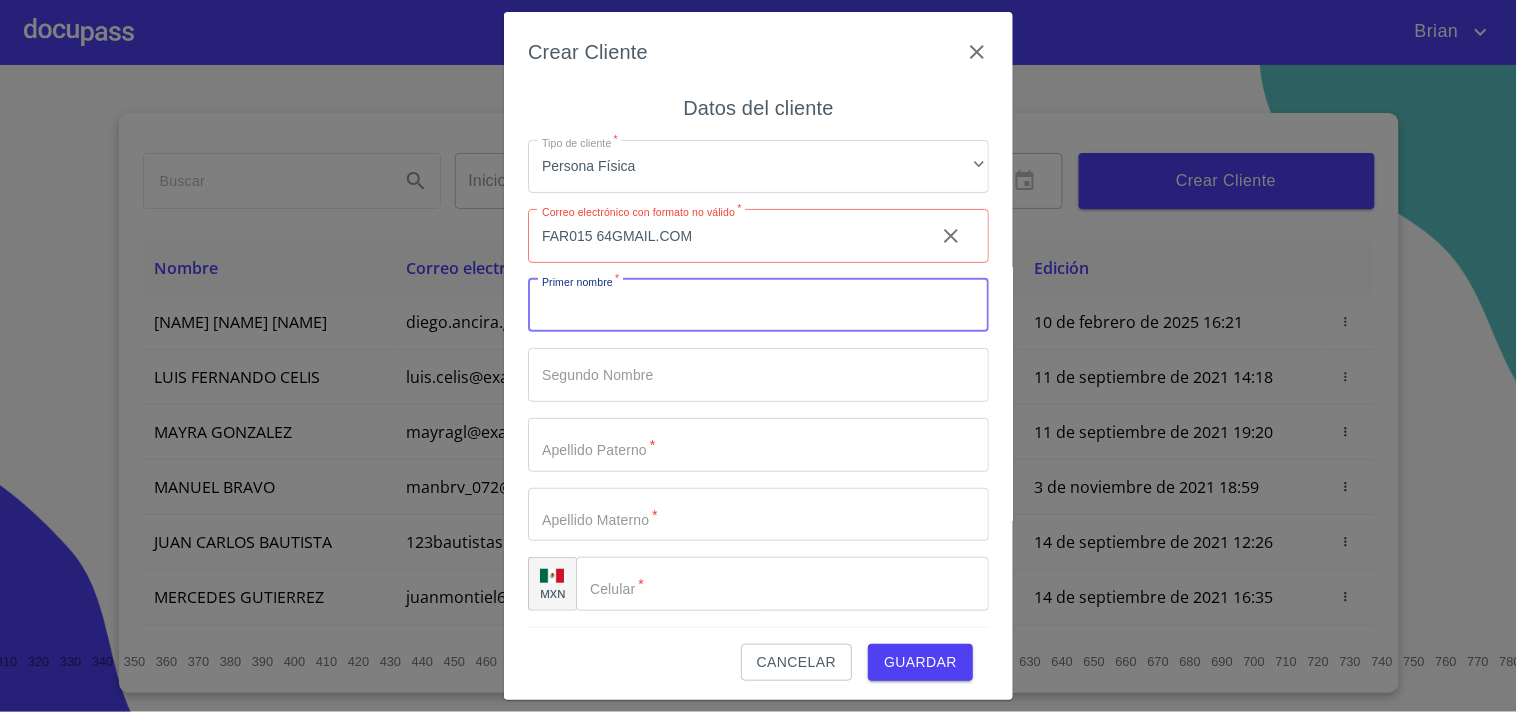 click on "FAR015 64GMAIL.COM" at bounding box center [723, 236] 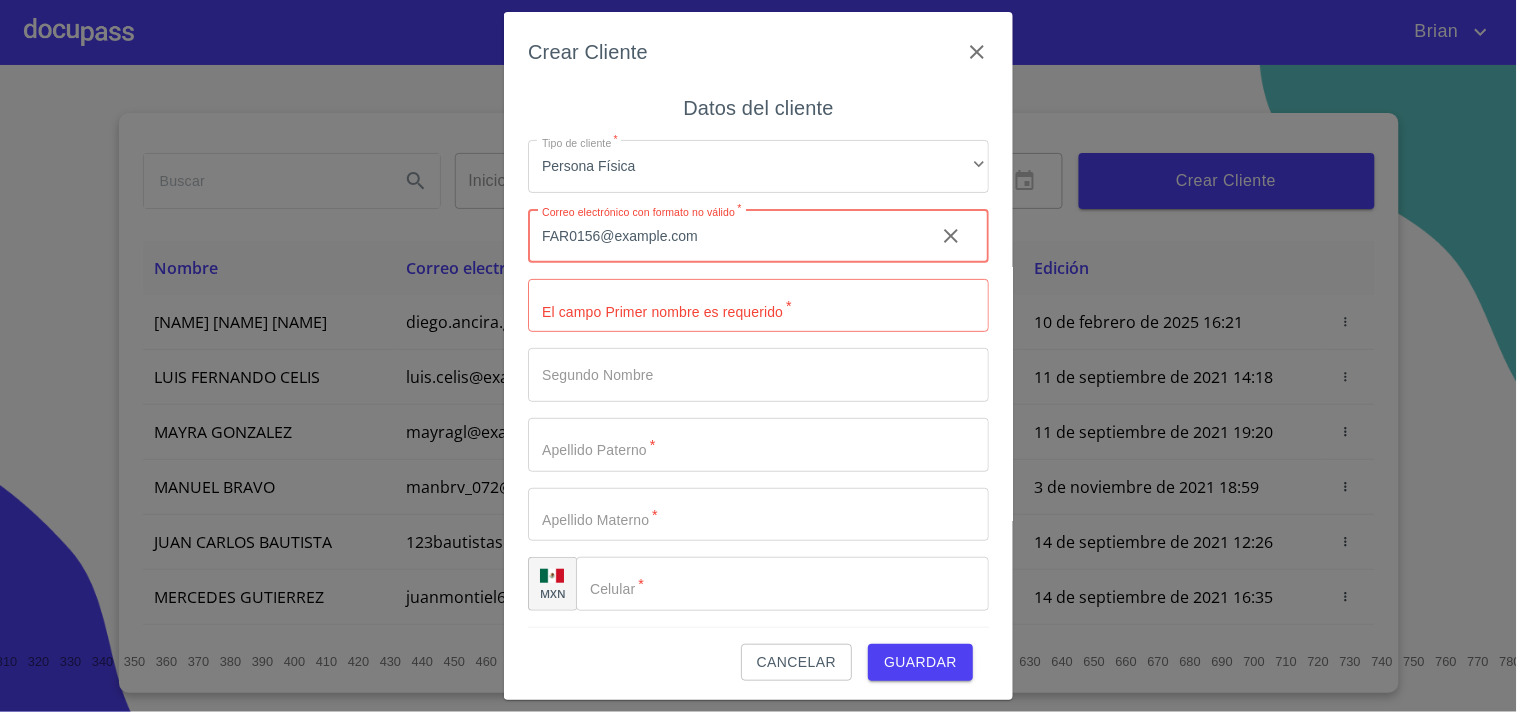 type on "FAR0156@example.com" 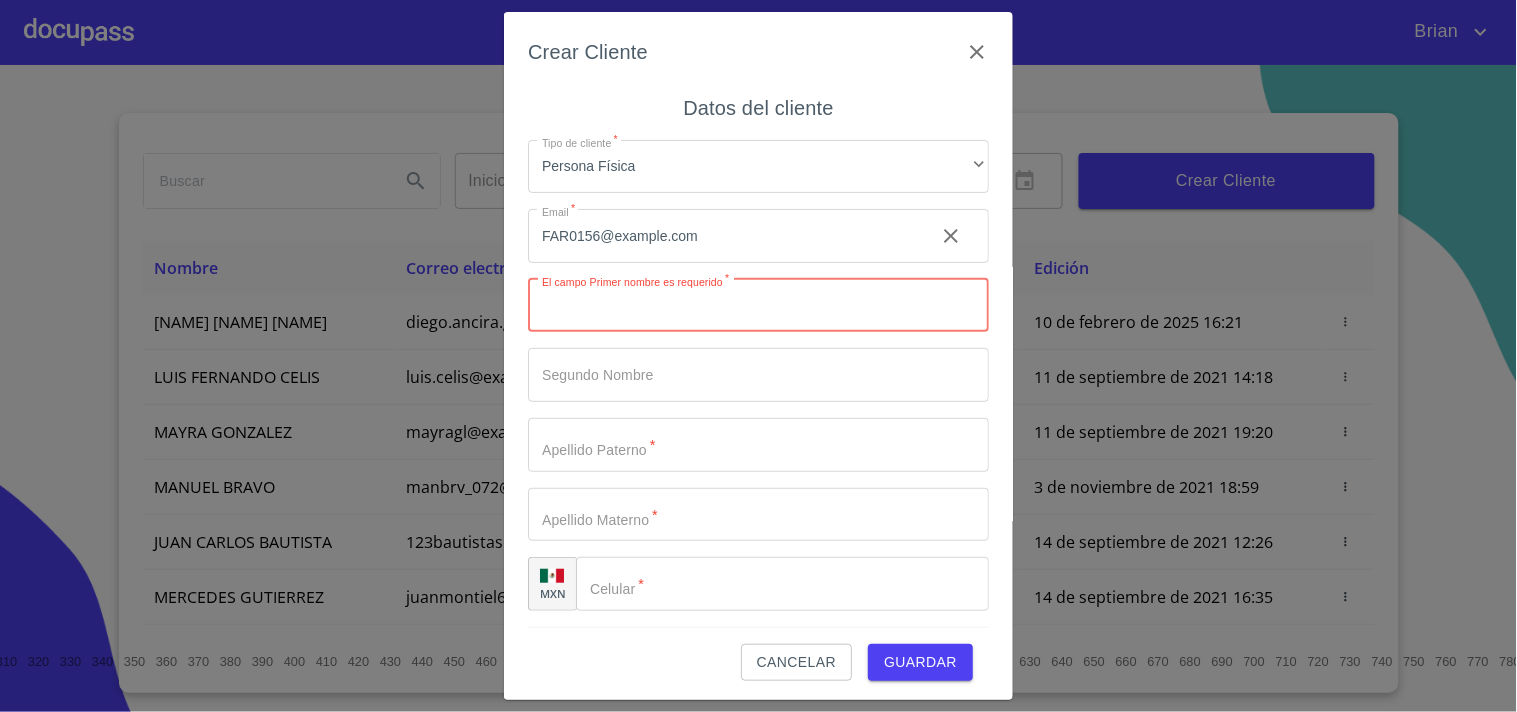 type on "R" 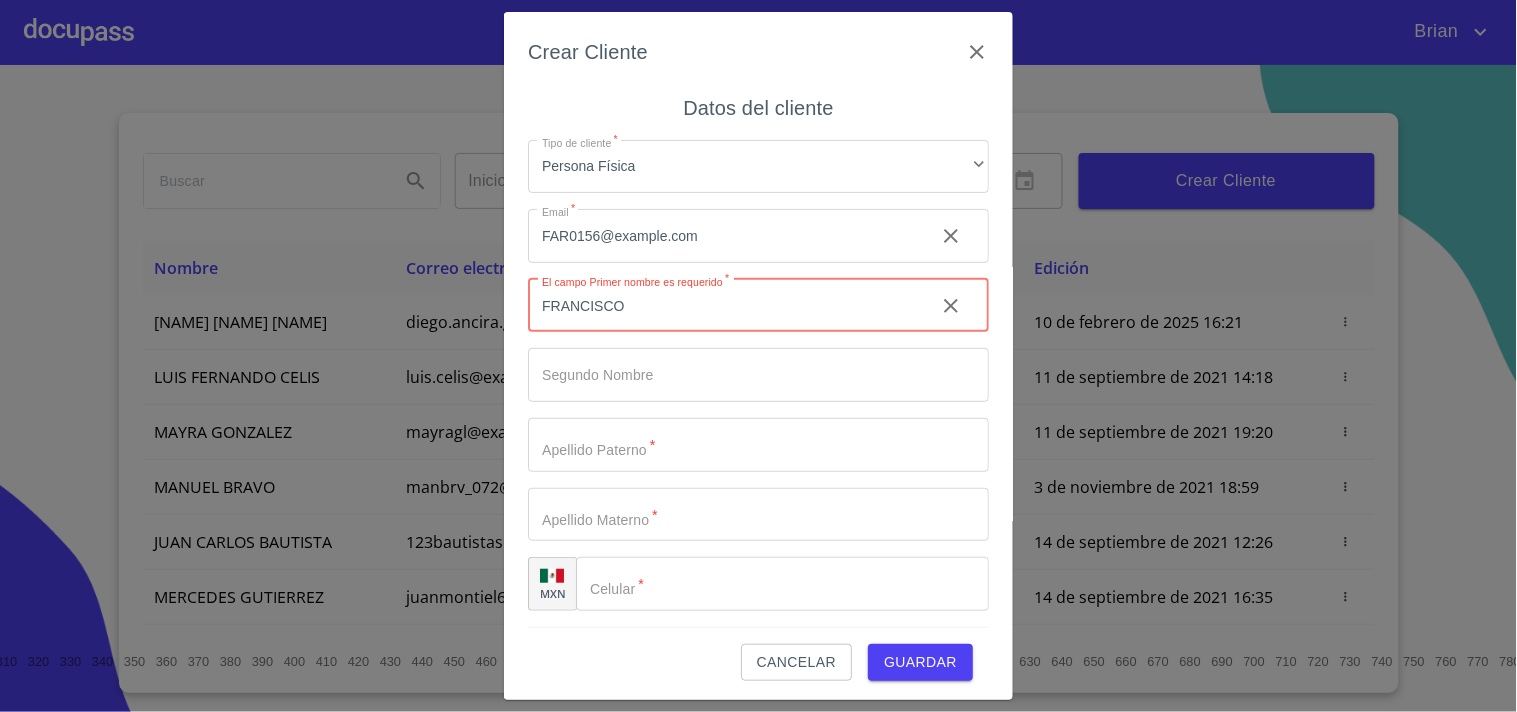 type on "FRANCISCO" 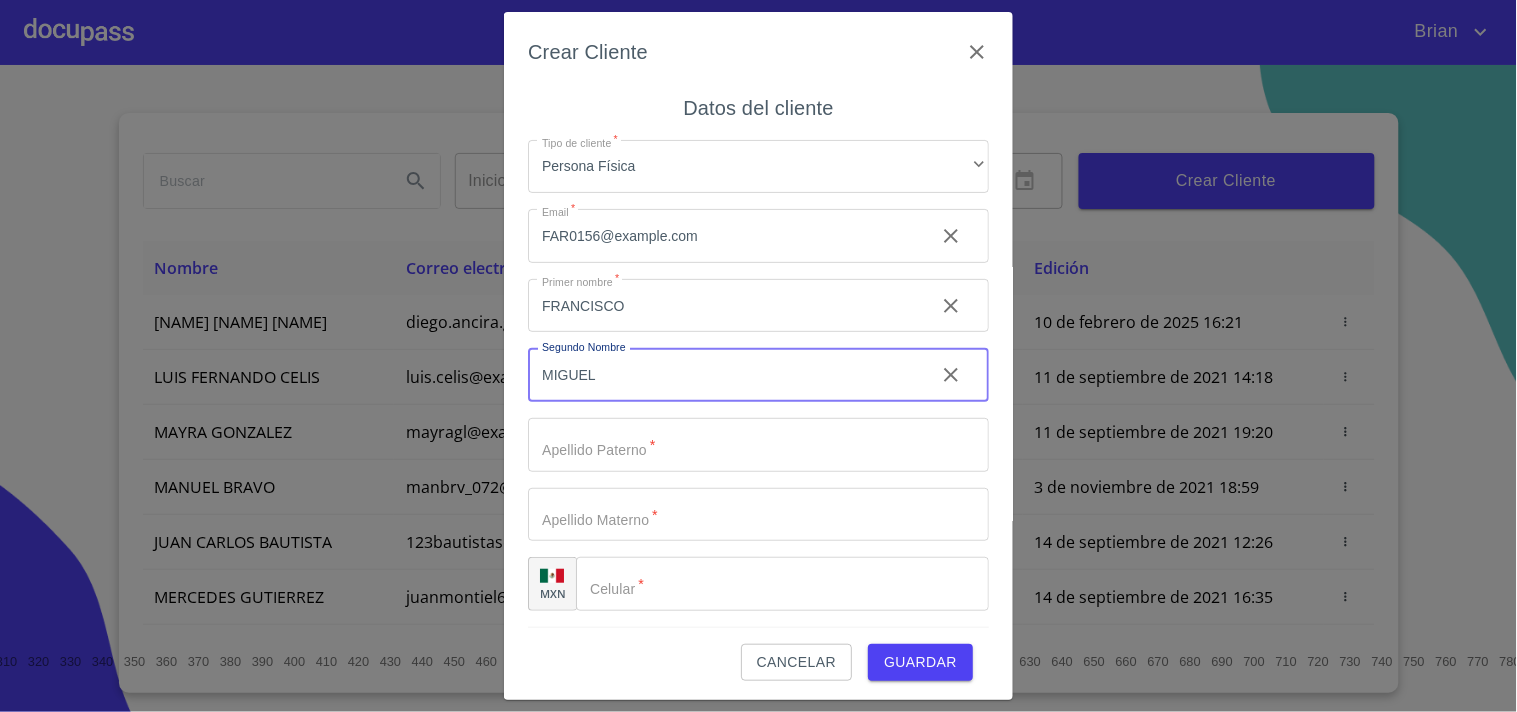 type on "MIGUEL" 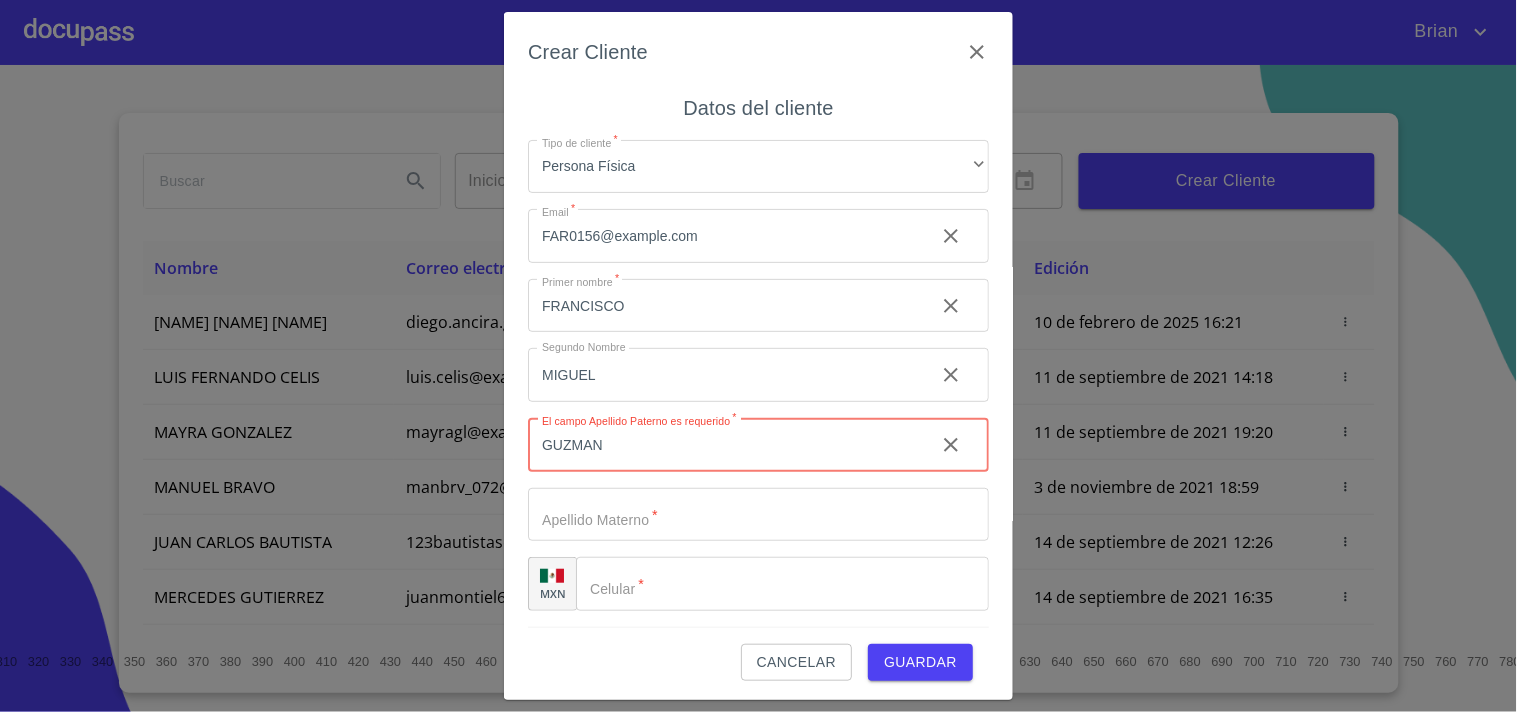type on "GUZMAN" 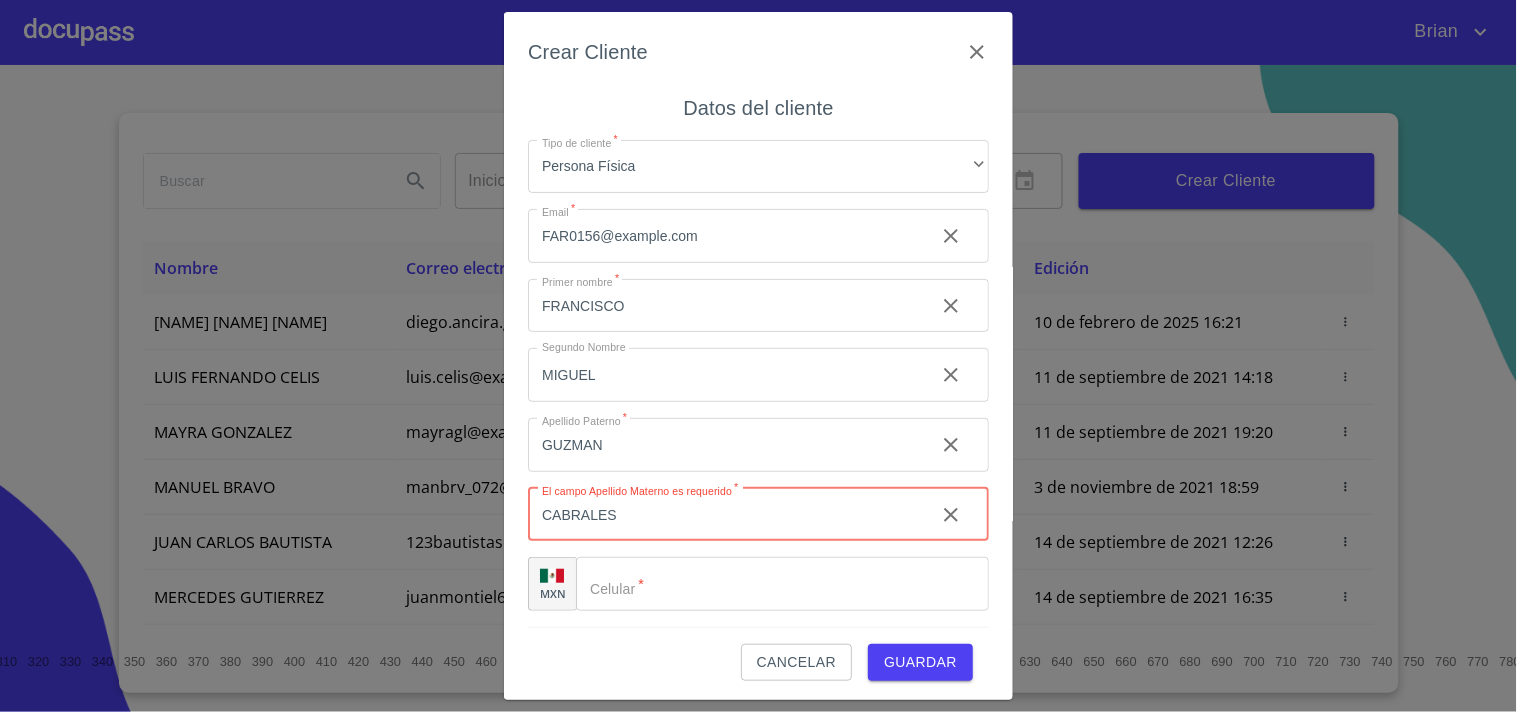 type on "CABRALES" 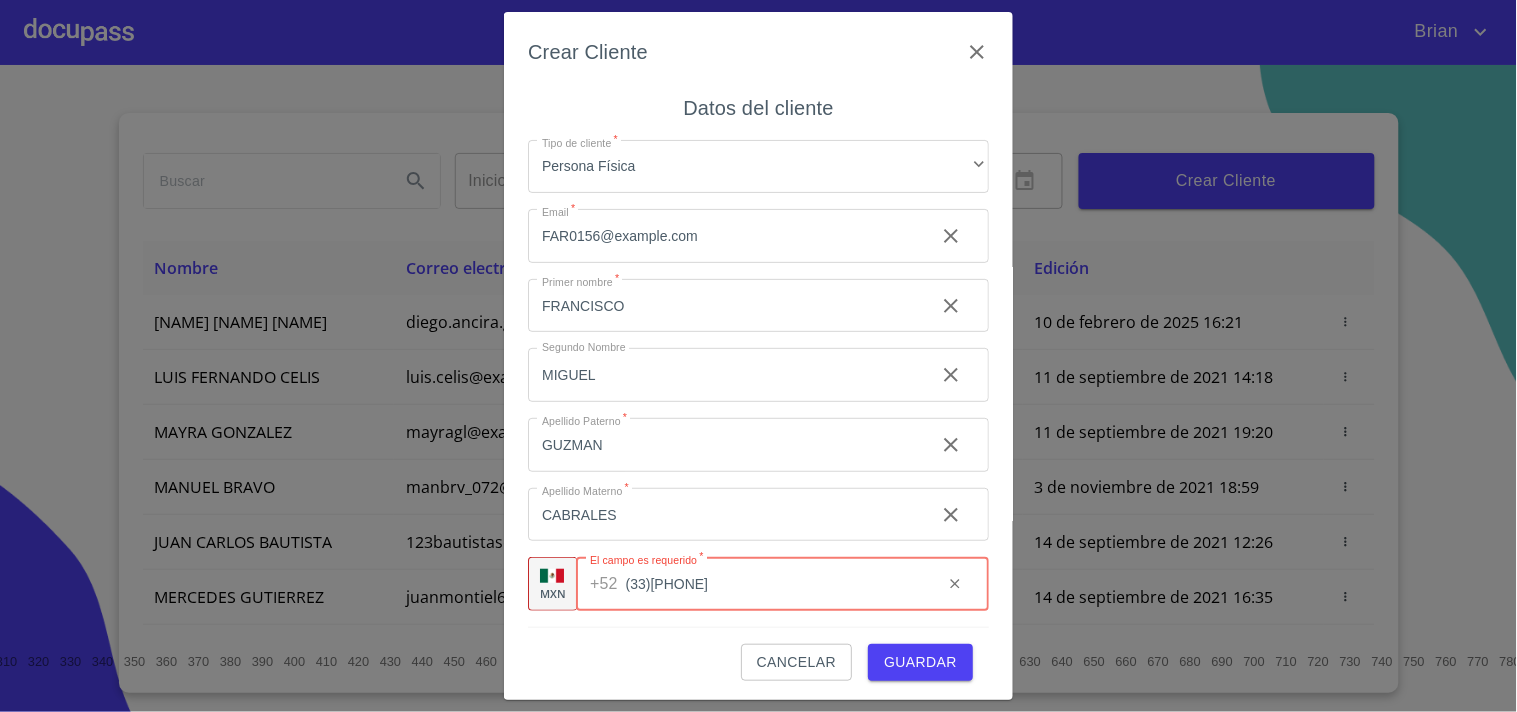 type on "(33)[PHONE]" 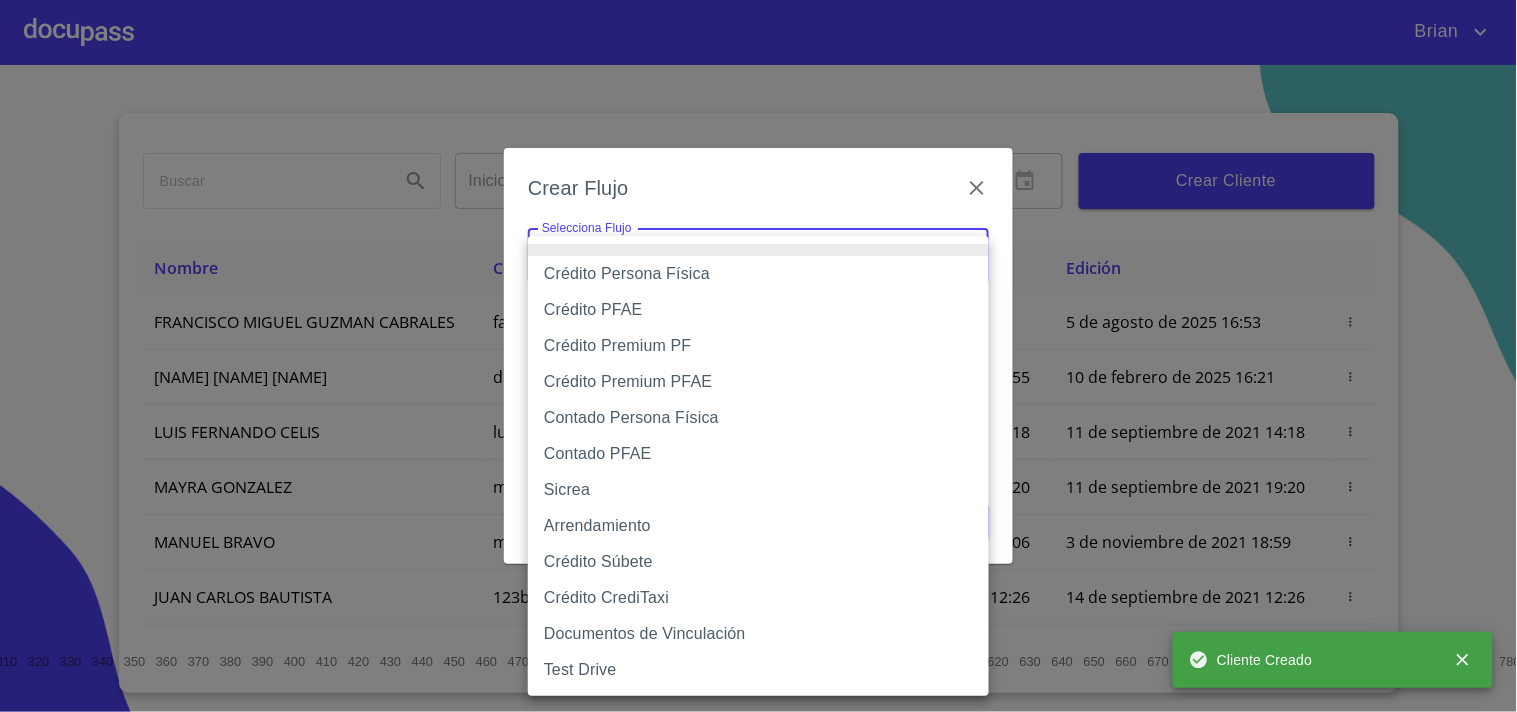 click on "FRANCISCO MIGUEL GUZMAN CABRALES far0156@example.com 5 de agosto de 2025 16:53 5 de agosto de 2025 16:53 DIEGO ANCIRA GROVER diego.ancira.grover@example.com 10 de septiembre de 2021 18:55 10 de febrero de 2025 16:21 LUIS FERNANDO CELIS luis.celis@example.com 11 de septiembre de 2021 14:18 11 de septiembre de 2021 14:18 MAYRA GONZALEZ mayragl@example.com 11 de septiembre de 2021 19:20 11 de septiembre de 2021 19:20 MANUEL BRAVO manbrv_072@example.com 13 de septiembre de 2021 11:06 3 de noviembre de 2021 18:59 JUAN CARLOS BAUTISTA 123bautistas@example.com 14 de septiembre de 2021 12:26 14 de septiembre de 2021 12:26 MERCEDES GUTIERREZ juanmontiel626@example.com 14 de septiembre de 2021 16:35 14 de septiembre de 2021 16:35 JUAN ANTONIO CRUZ maliachi_7@example.com 14 de septiembre de 2021 18:24 14 de septiembre de 2021 18:24 JAIME GONZALEZ jaimeglez2103@example.com 15 de septiembre de 2021 13:18 KARLA PATRICIA GARCIA" at bounding box center [758, 356] 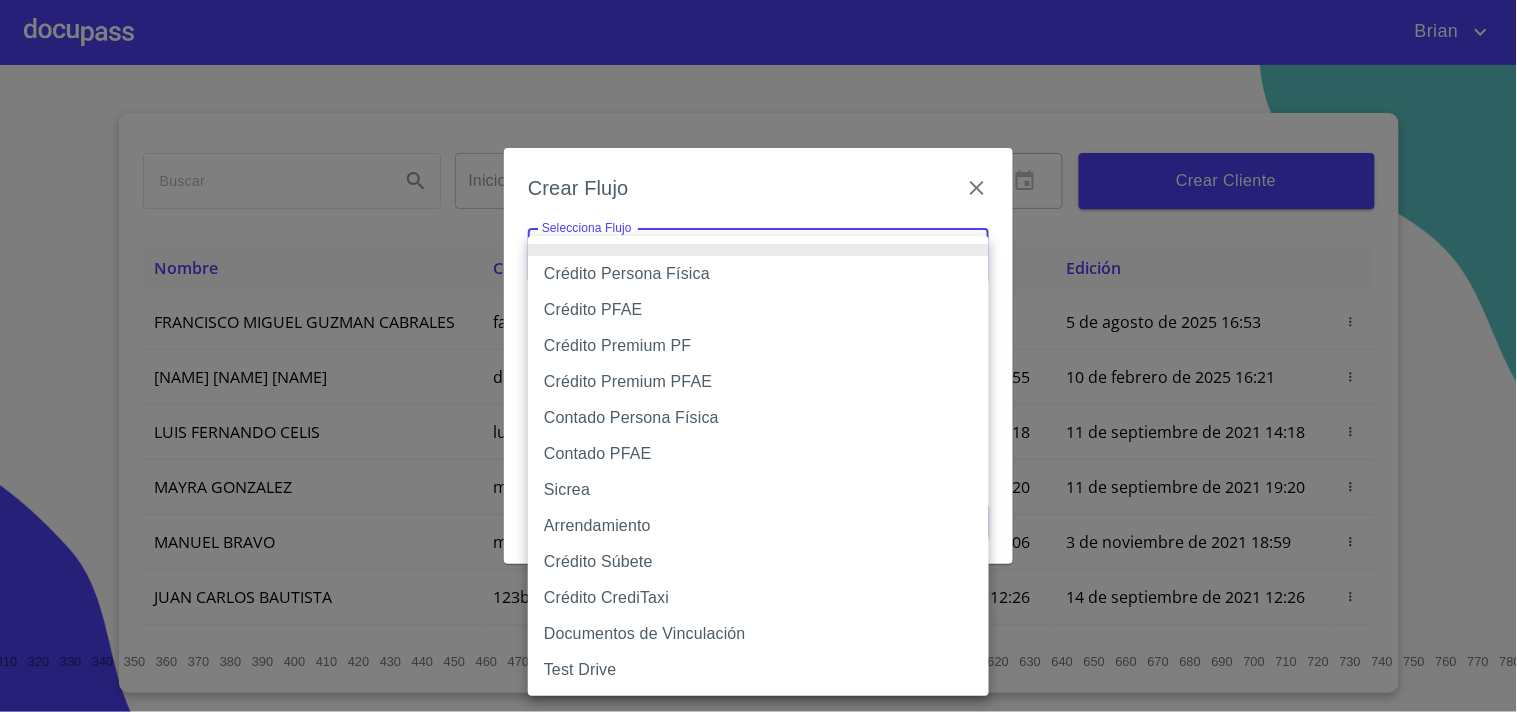 click on "Contado Persona Física" at bounding box center (758, 418) 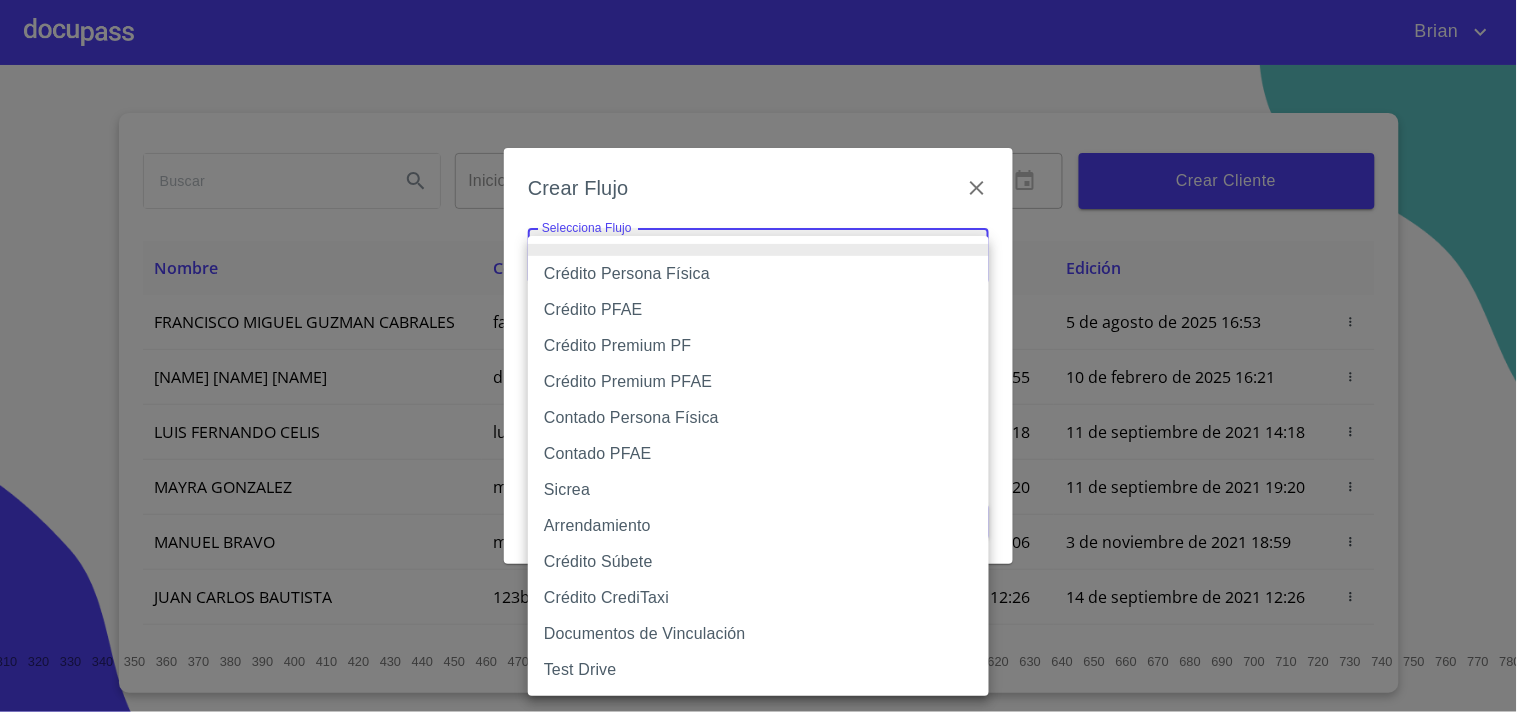 type on "60bf975b0d9865ccc2471536" 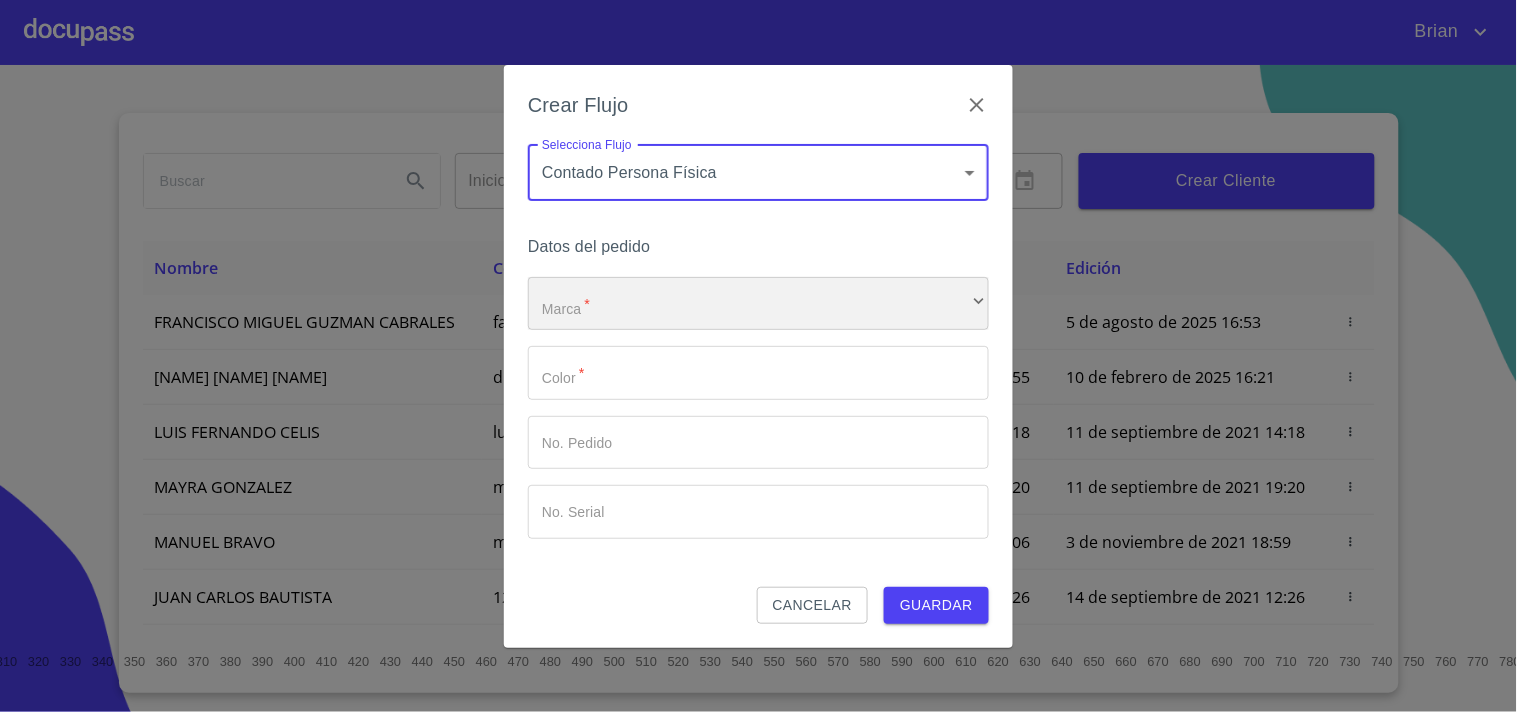 click on "​" at bounding box center [758, 304] 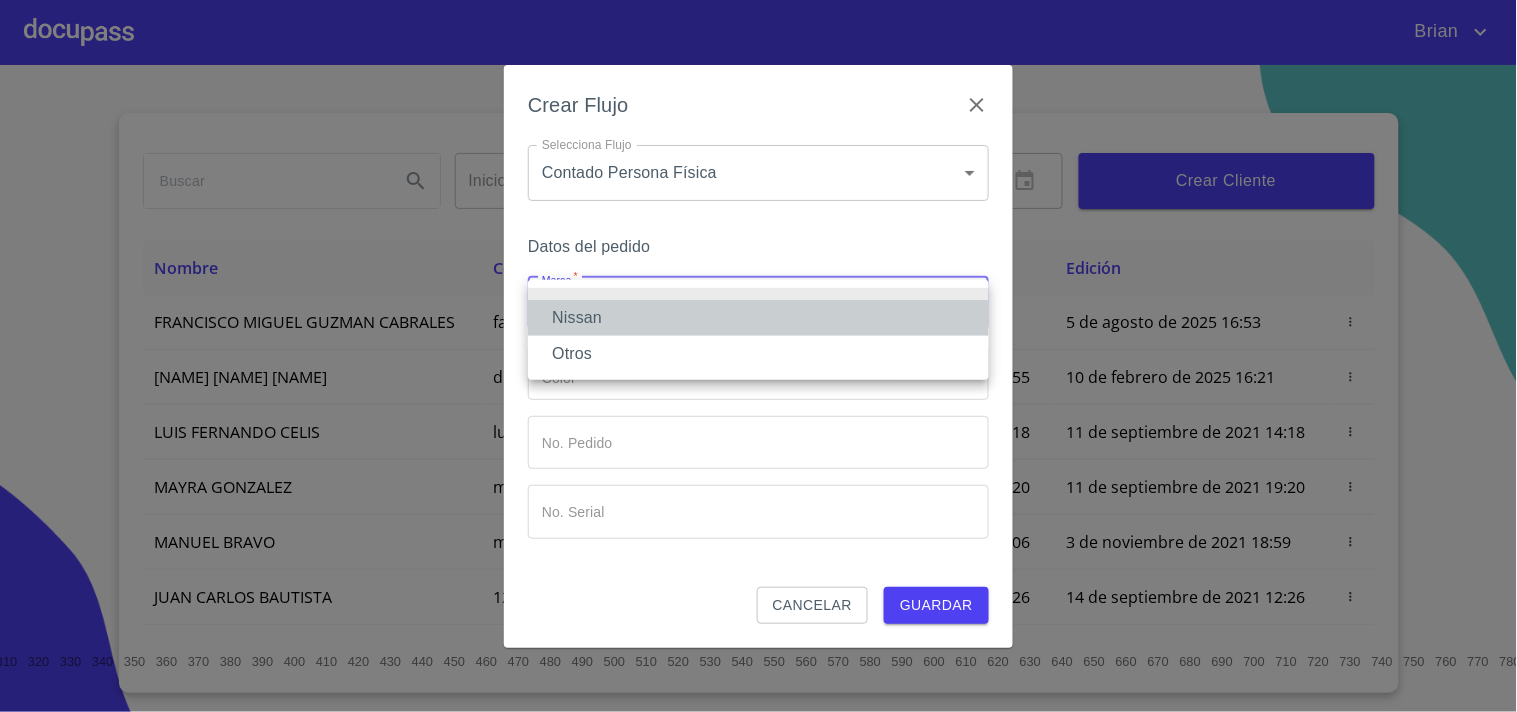 click on "Nissan" at bounding box center [758, 318] 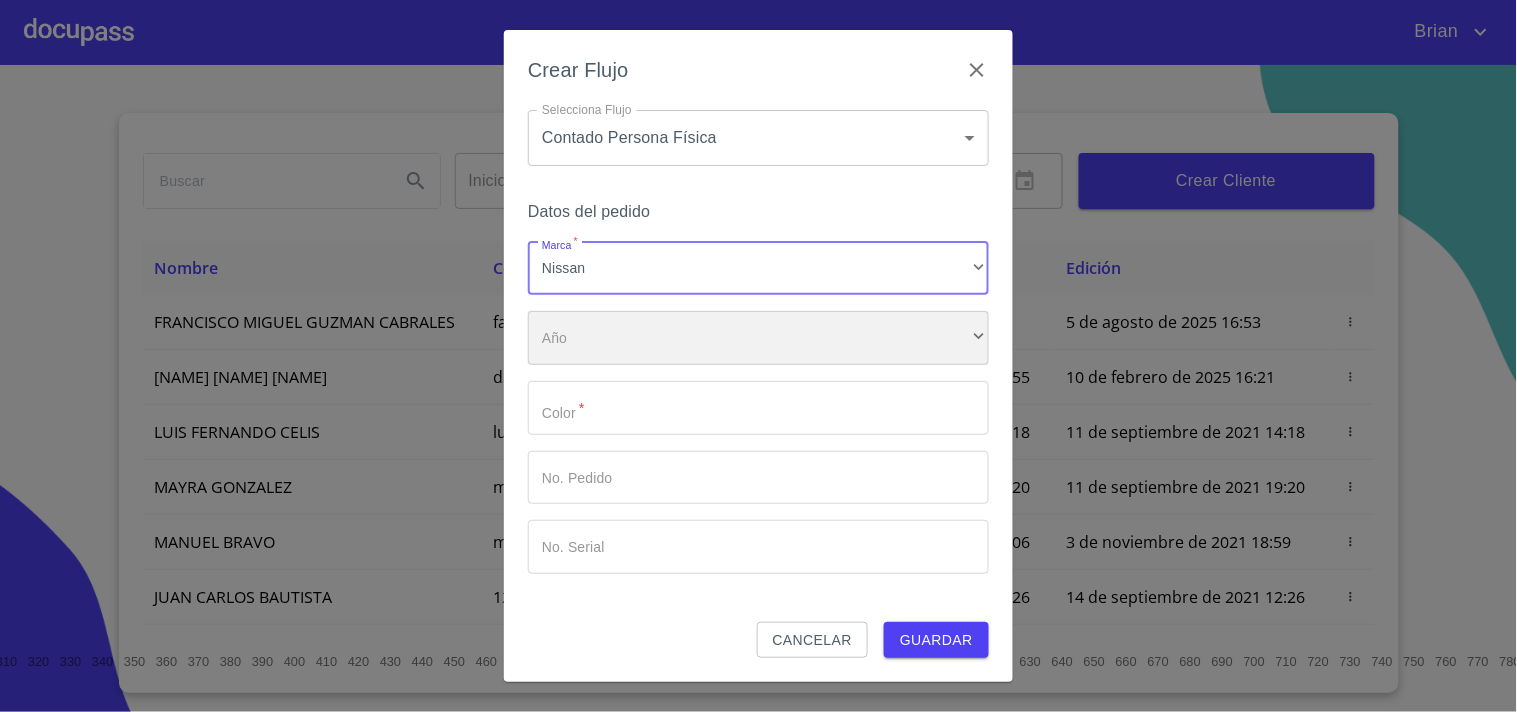 click on "​" at bounding box center [758, 338] 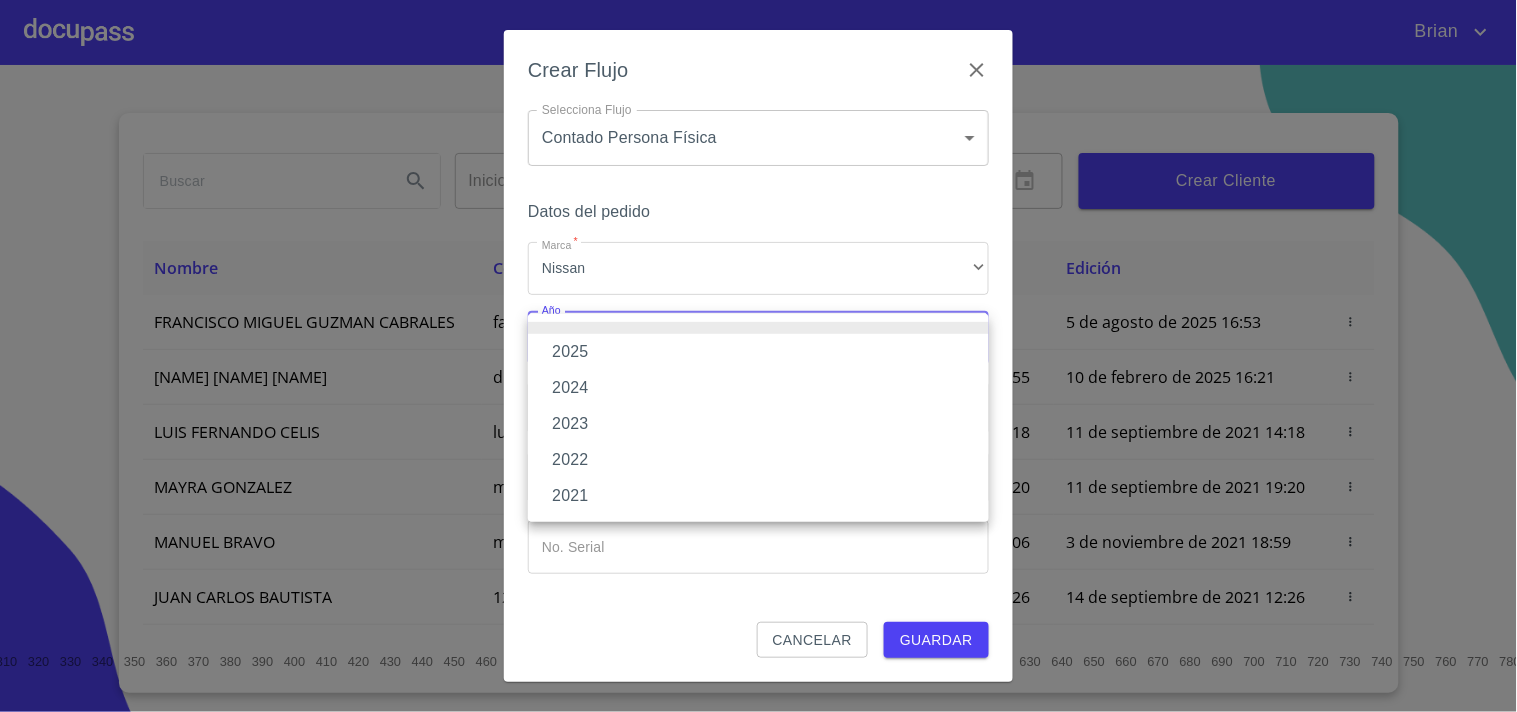 click on "2024" at bounding box center [758, 388] 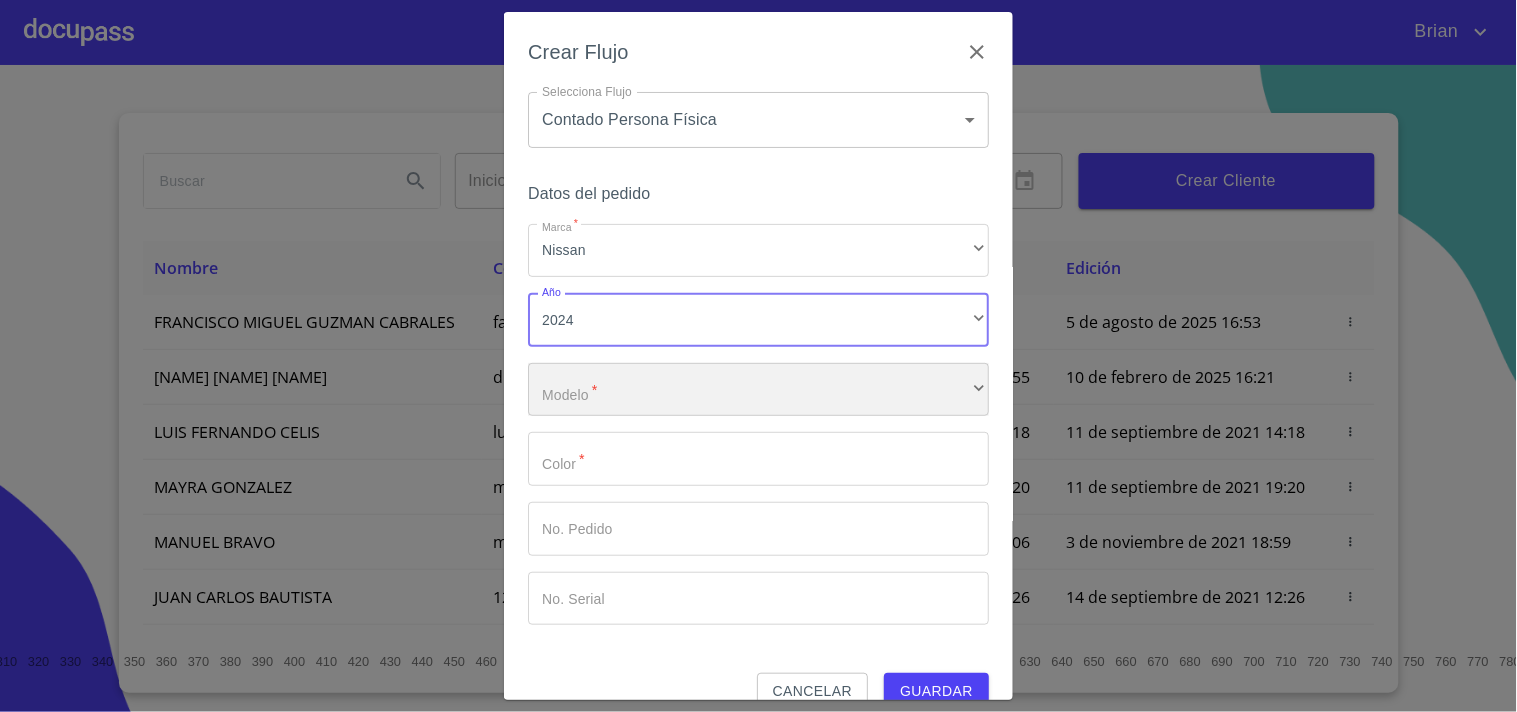 click on "​" at bounding box center [758, 390] 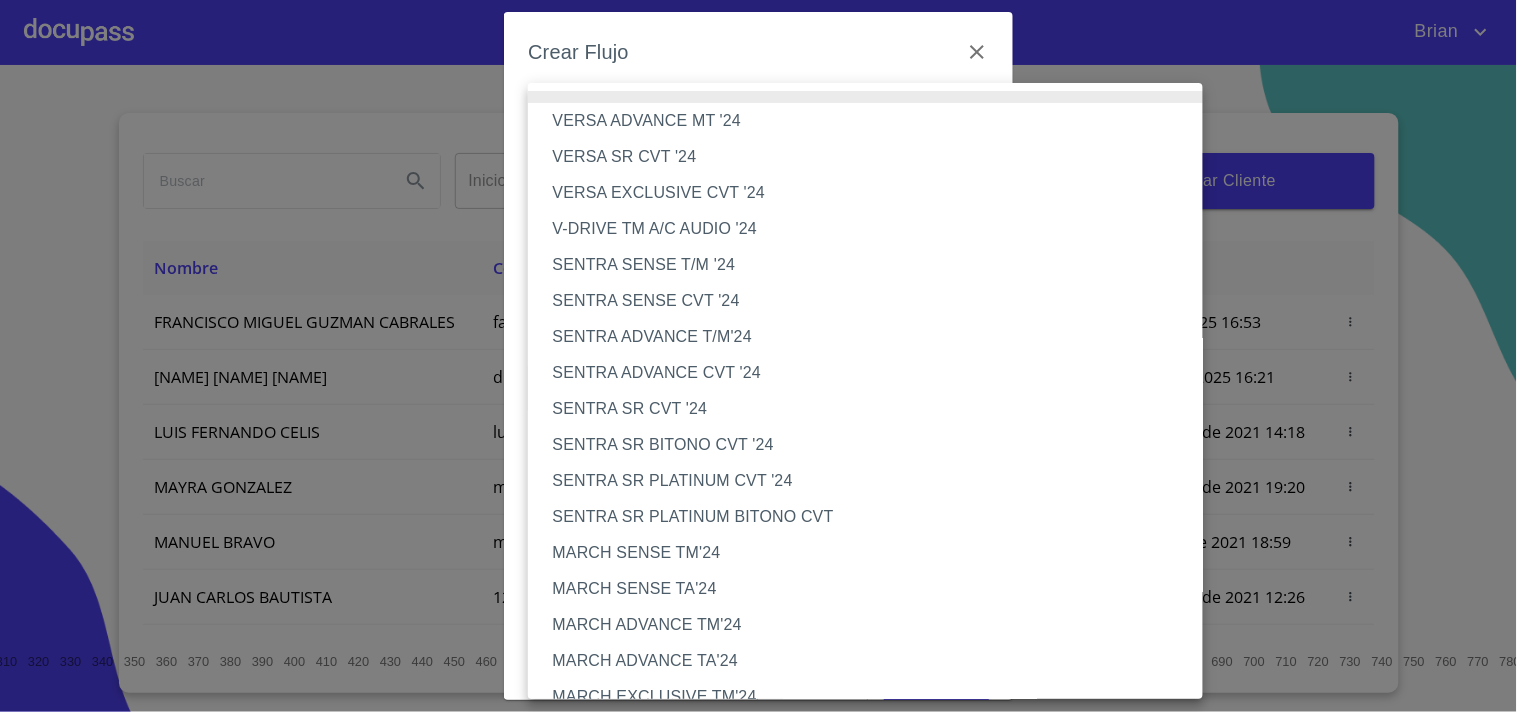 type 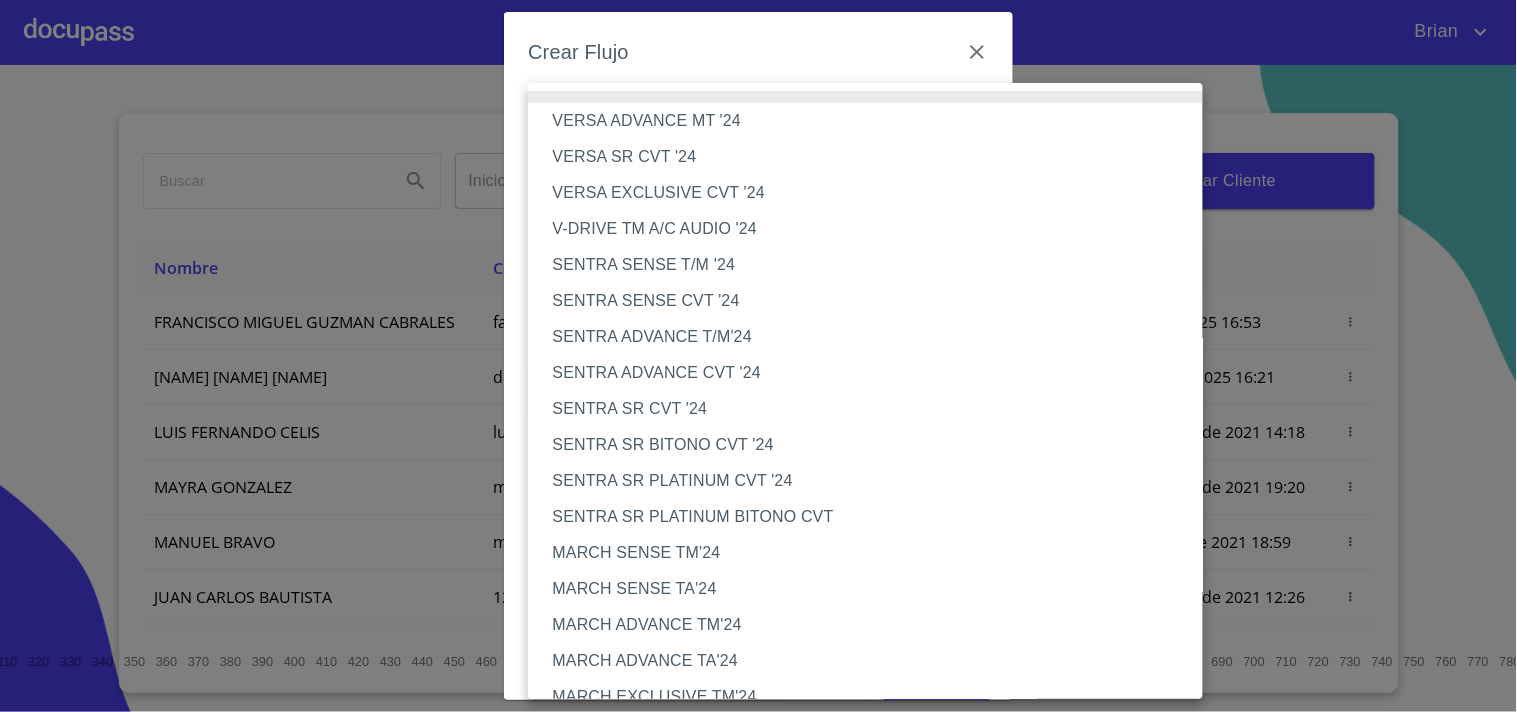type 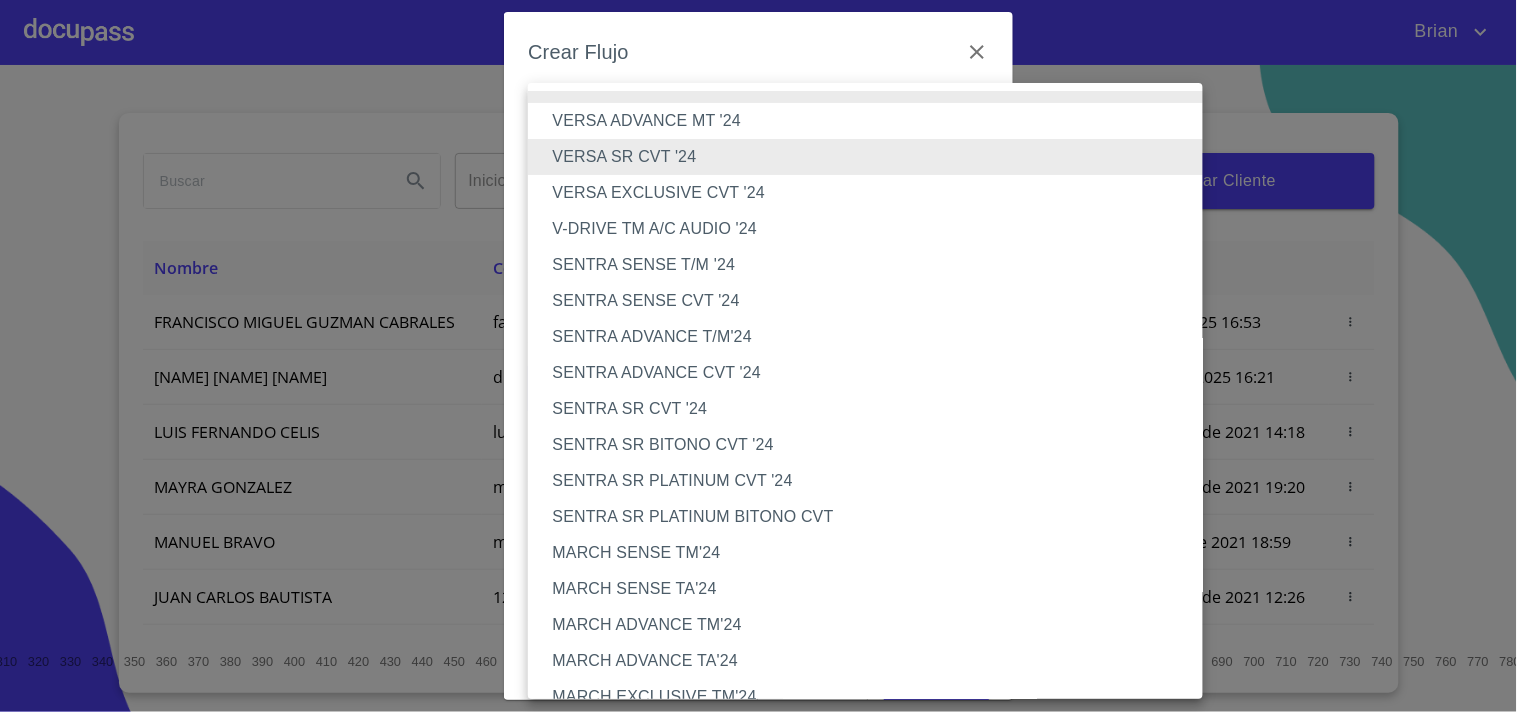 type 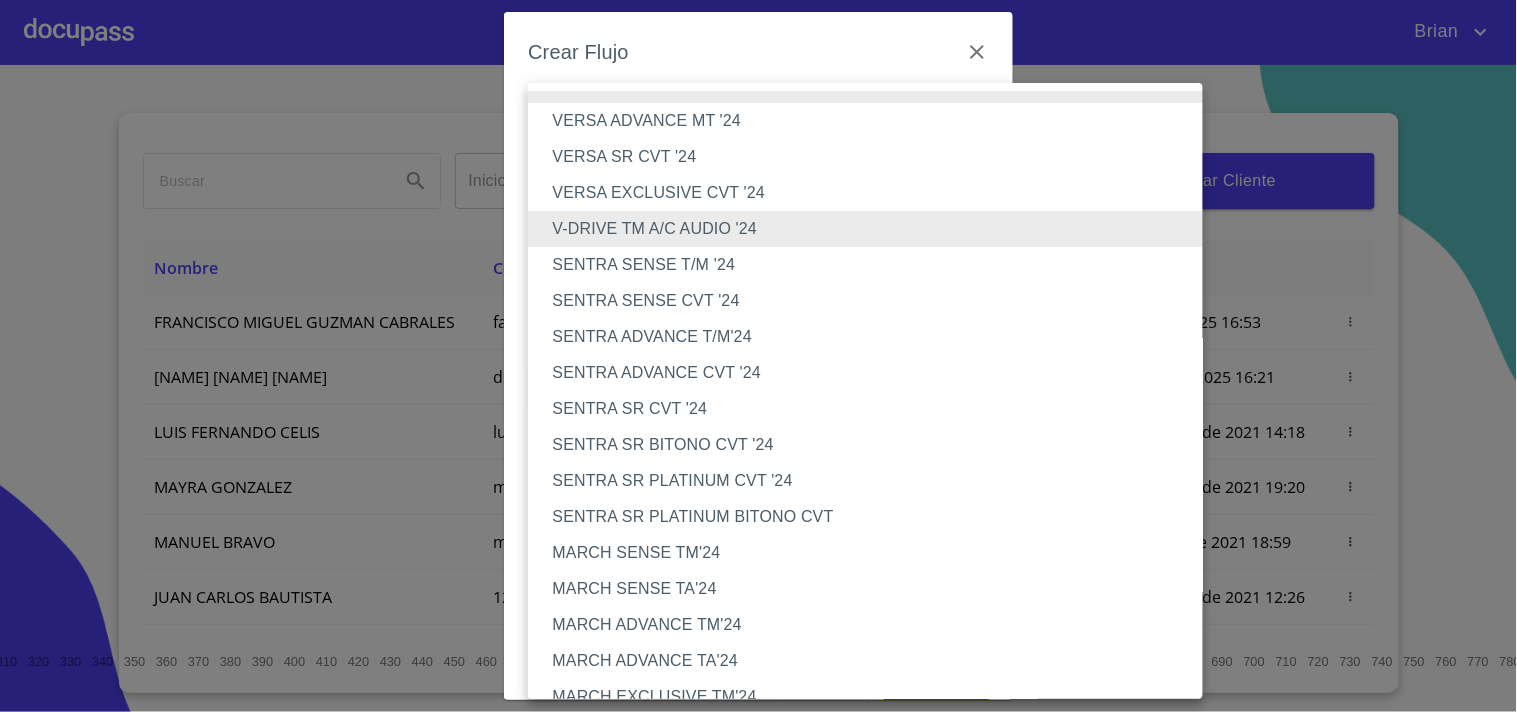 type 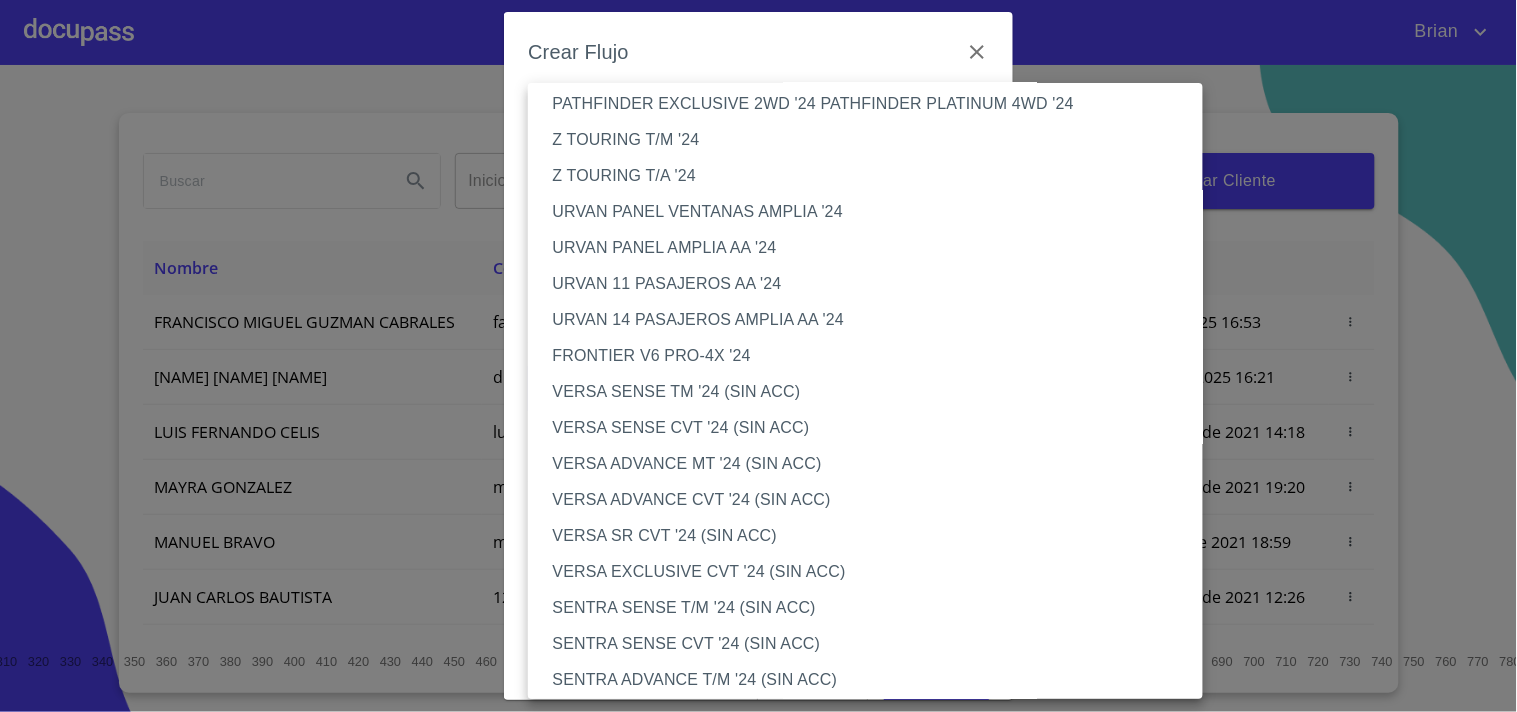 click on "VERSA SENSE TM '24 (SIN ACC)" at bounding box center [873, 392] 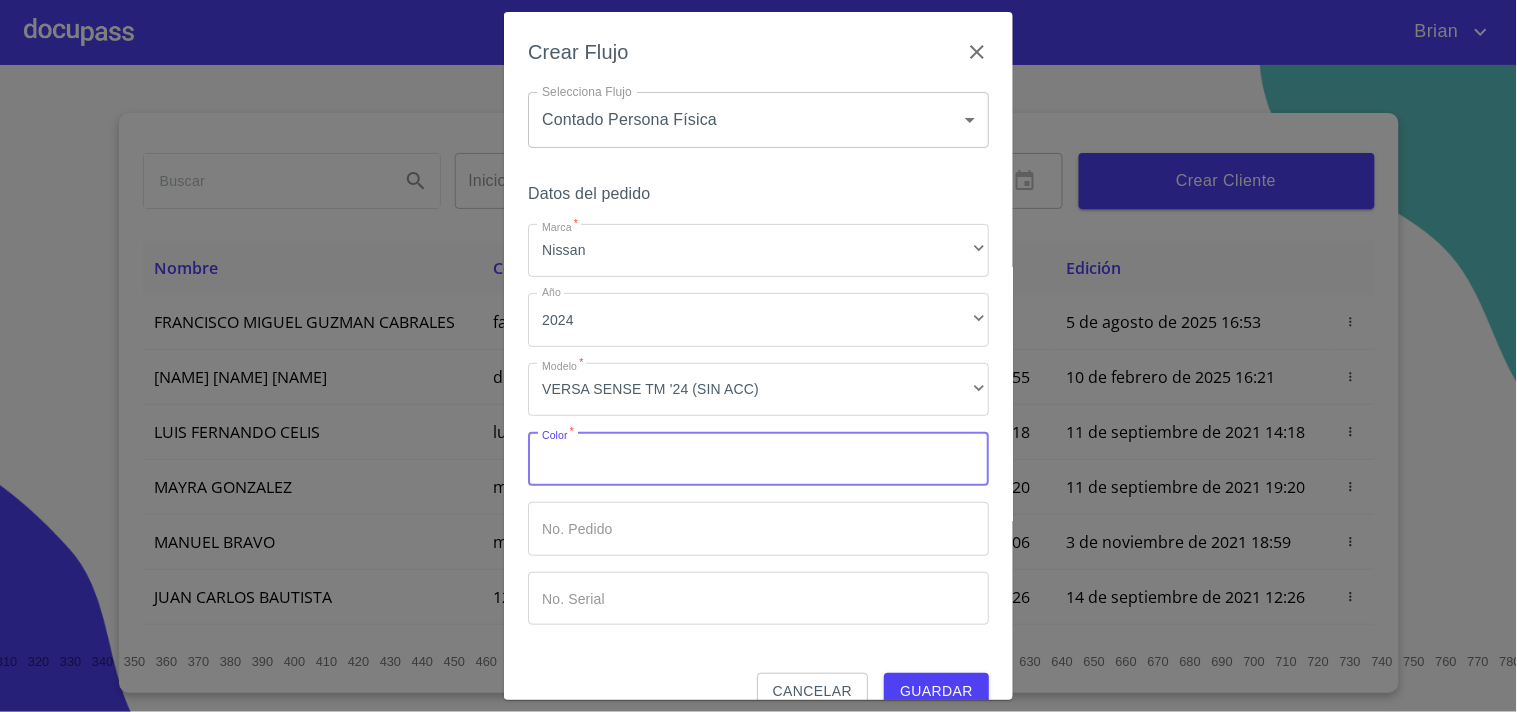 click on "Marca   *" at bounding box center (758, 459) 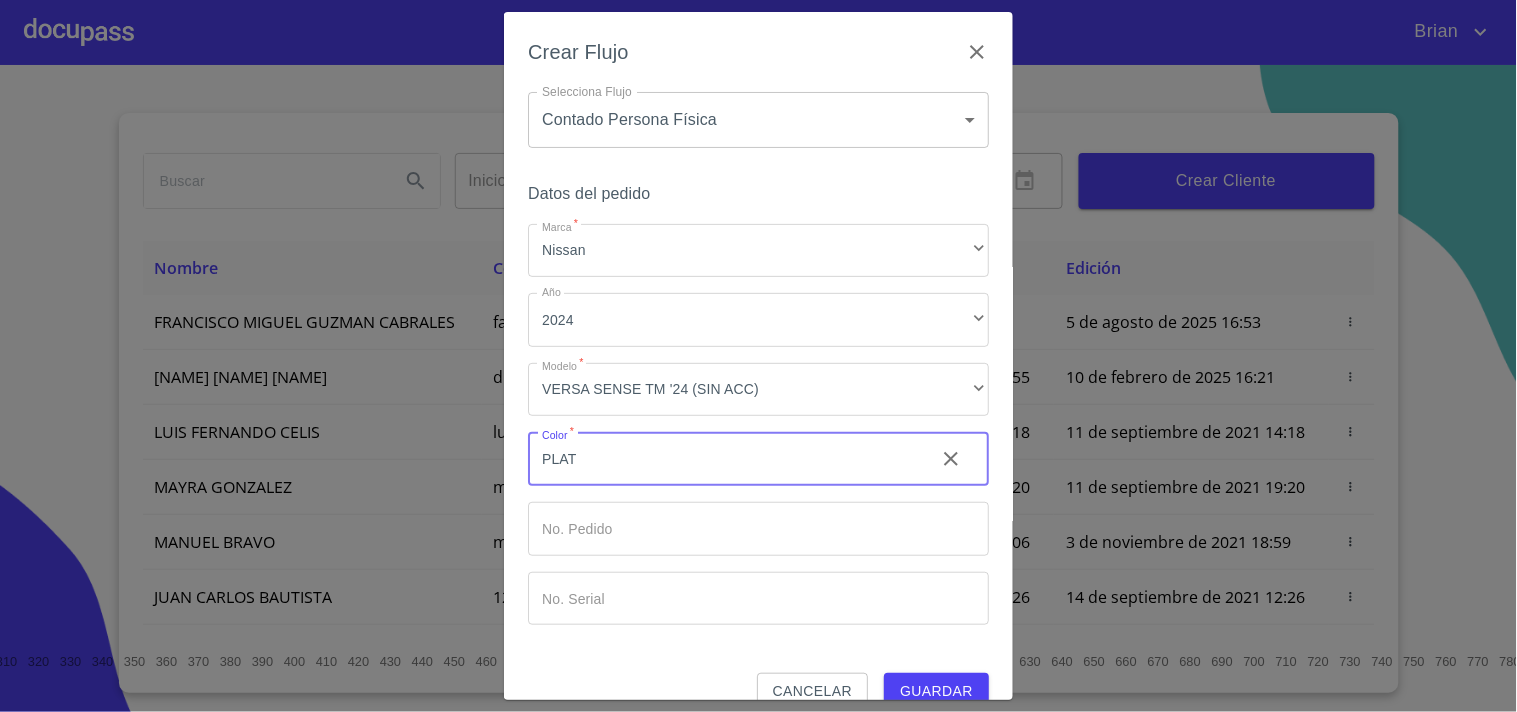 type on "PLATA" 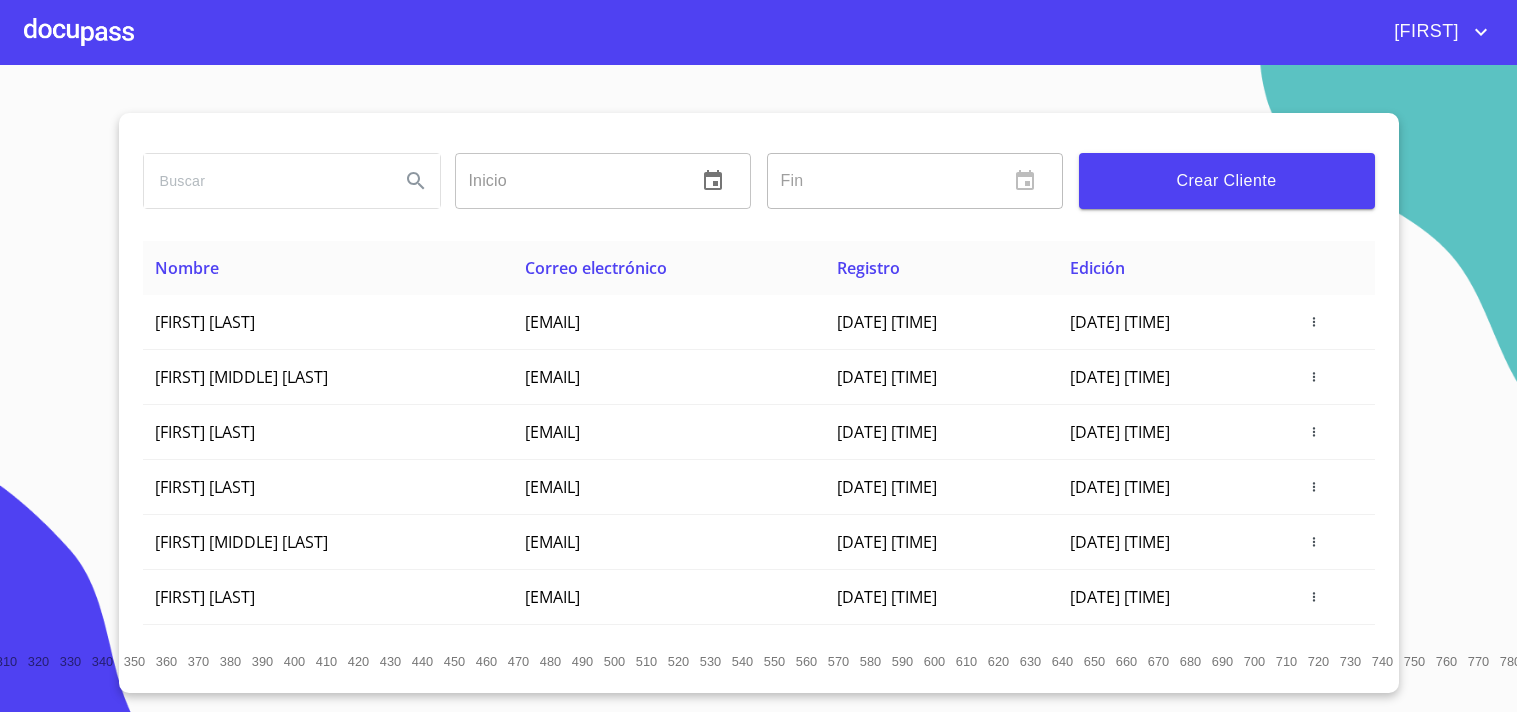 scroll, scrollTop: 0, scrollLeft: 0, axis: both 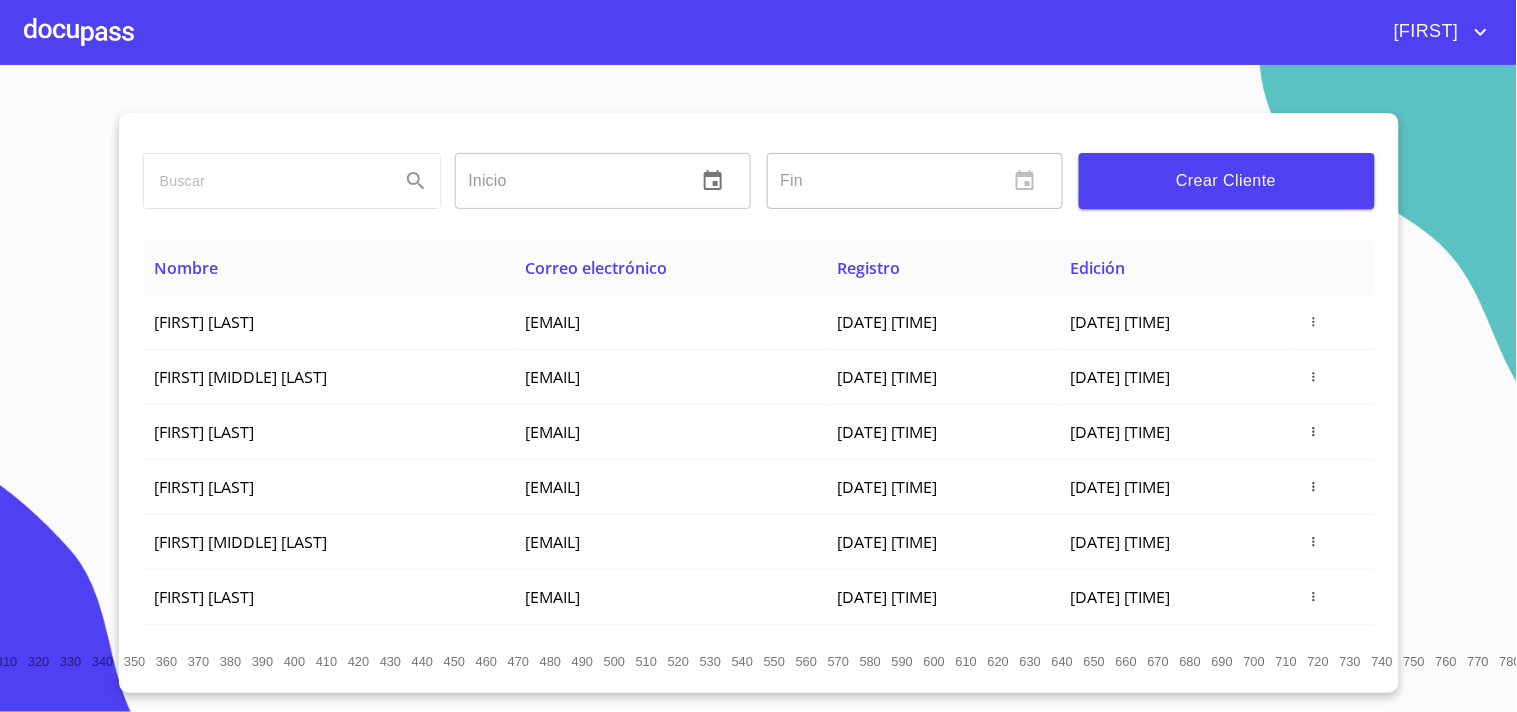 click on "[FIRST]" at bounding box center [1424, 32] 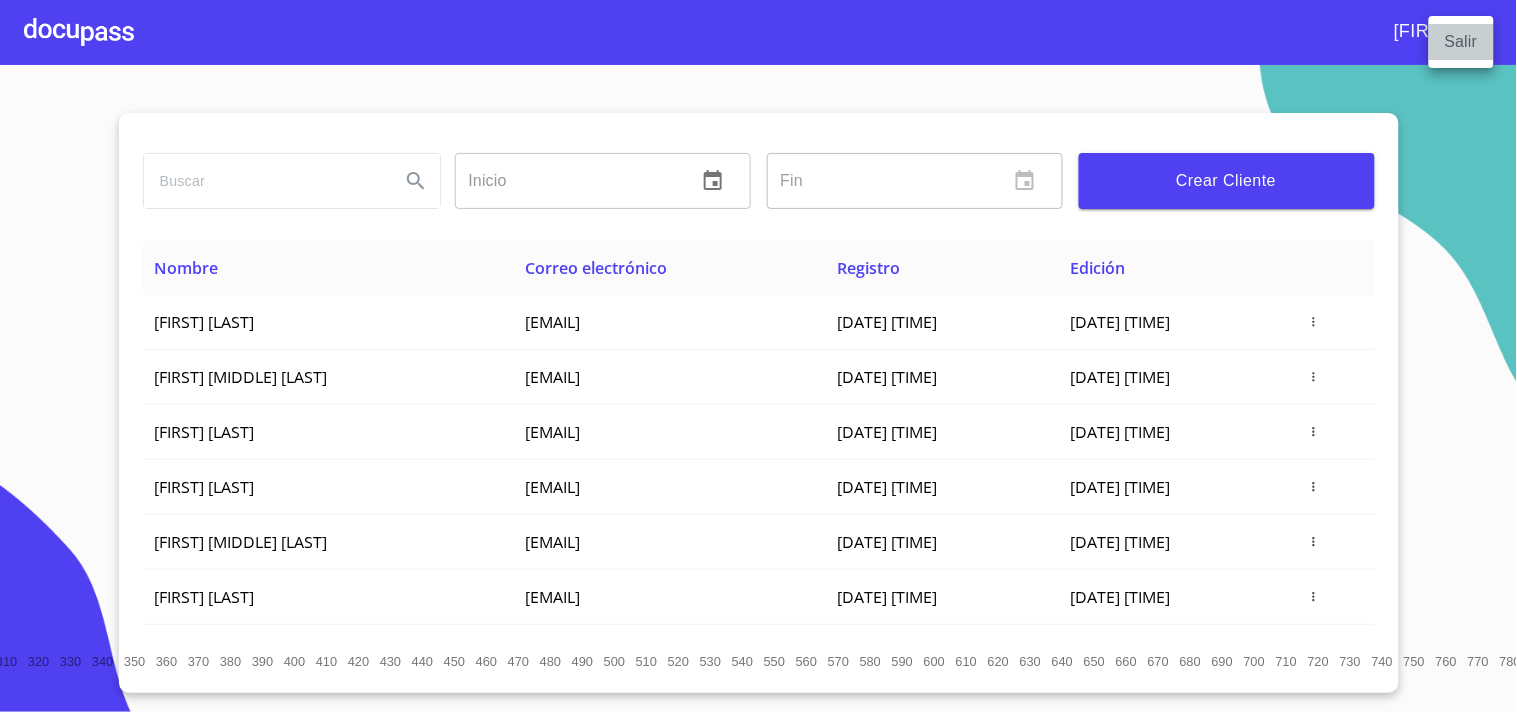 click on "Salir" at bounding box center [1461, 42] 